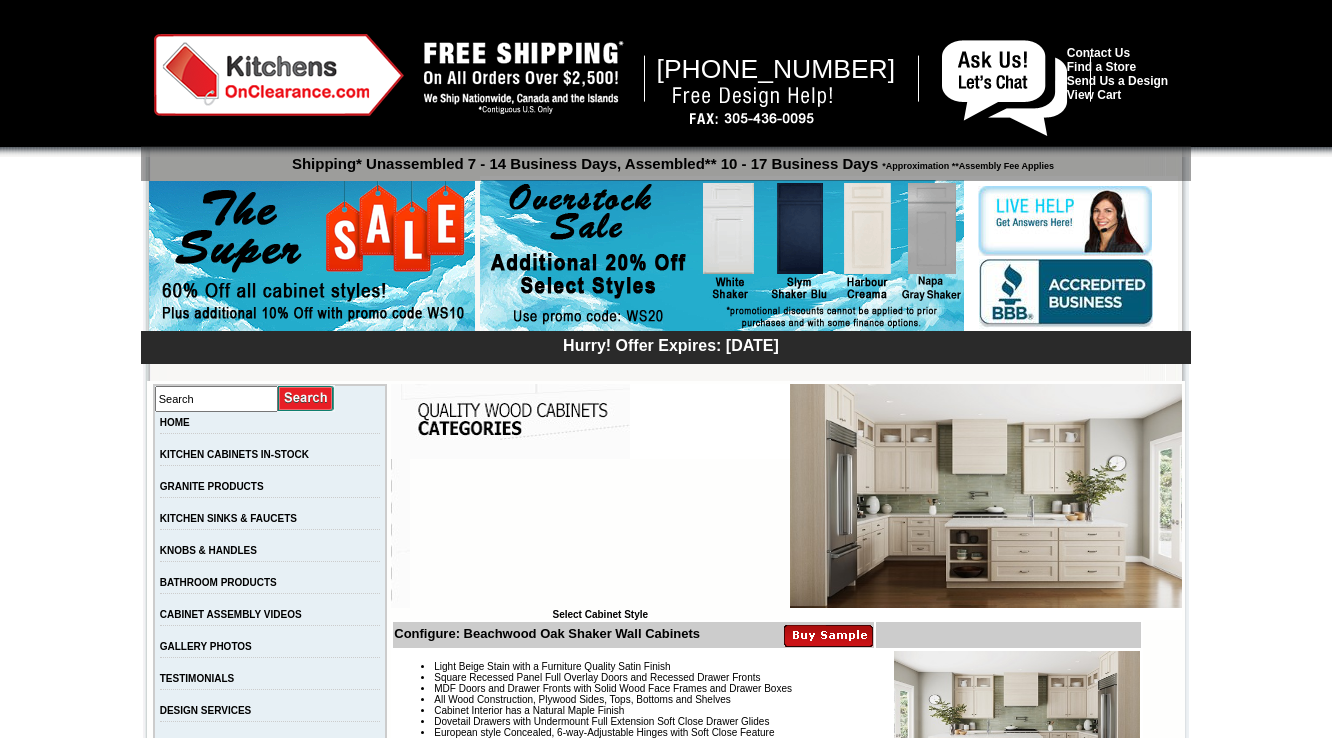 scroll, scrollTop: 0, scrollLeft: 0, axis: both 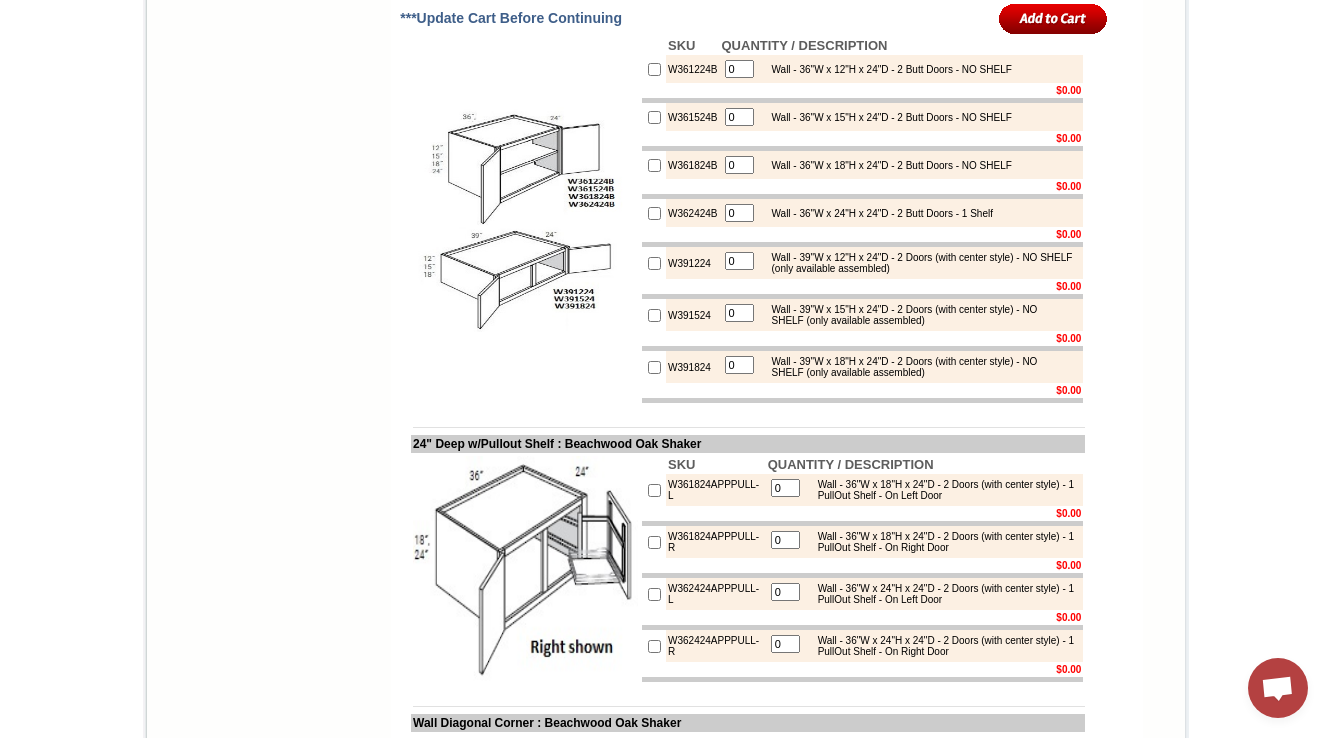 click at bounding box center [692, 90] 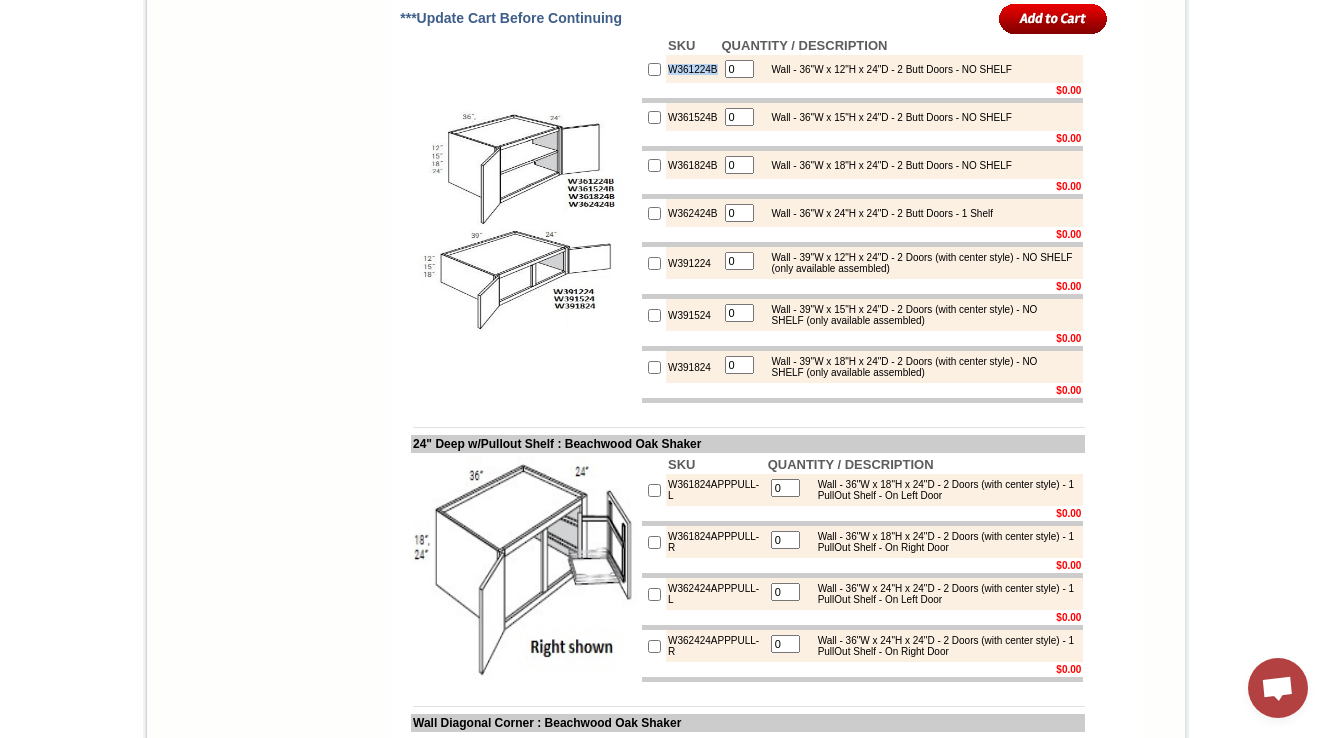 click on "W361224B" at bounding box center (692, 69) 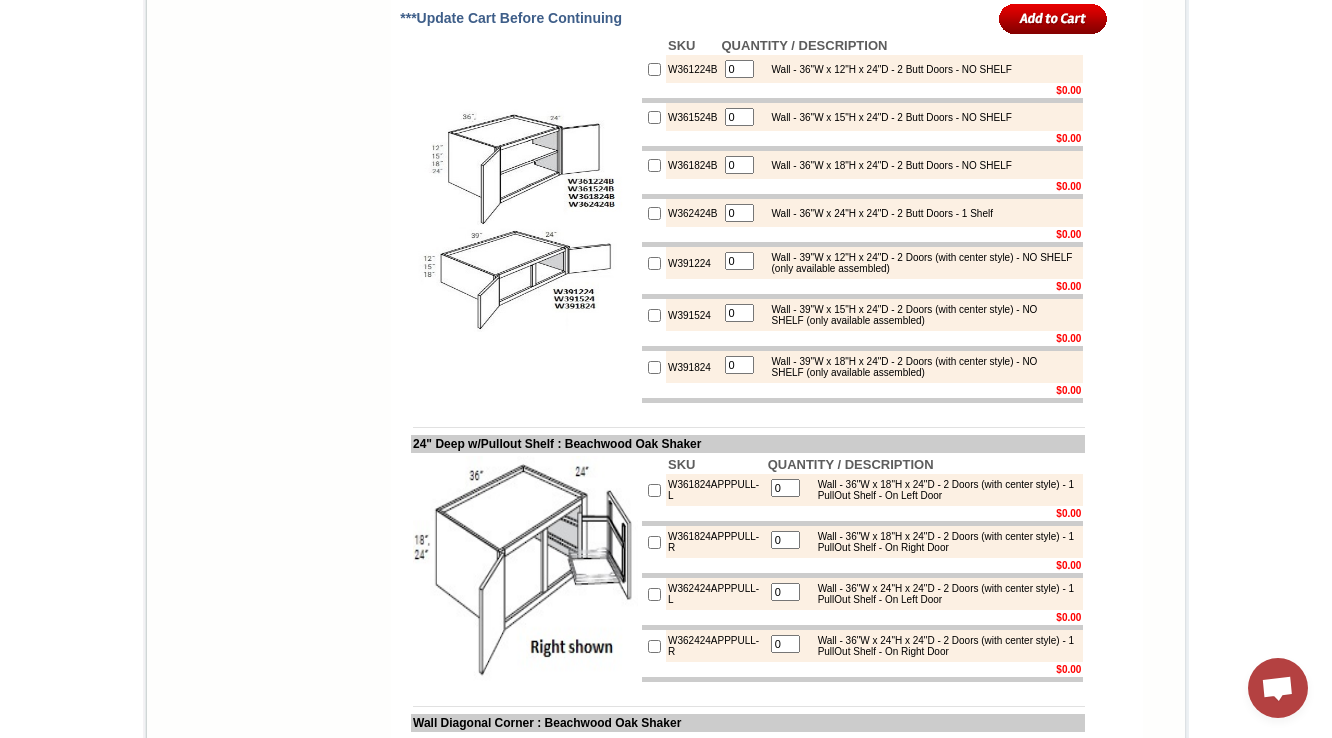 click on "W362424B" at bounding box center [692, 213] 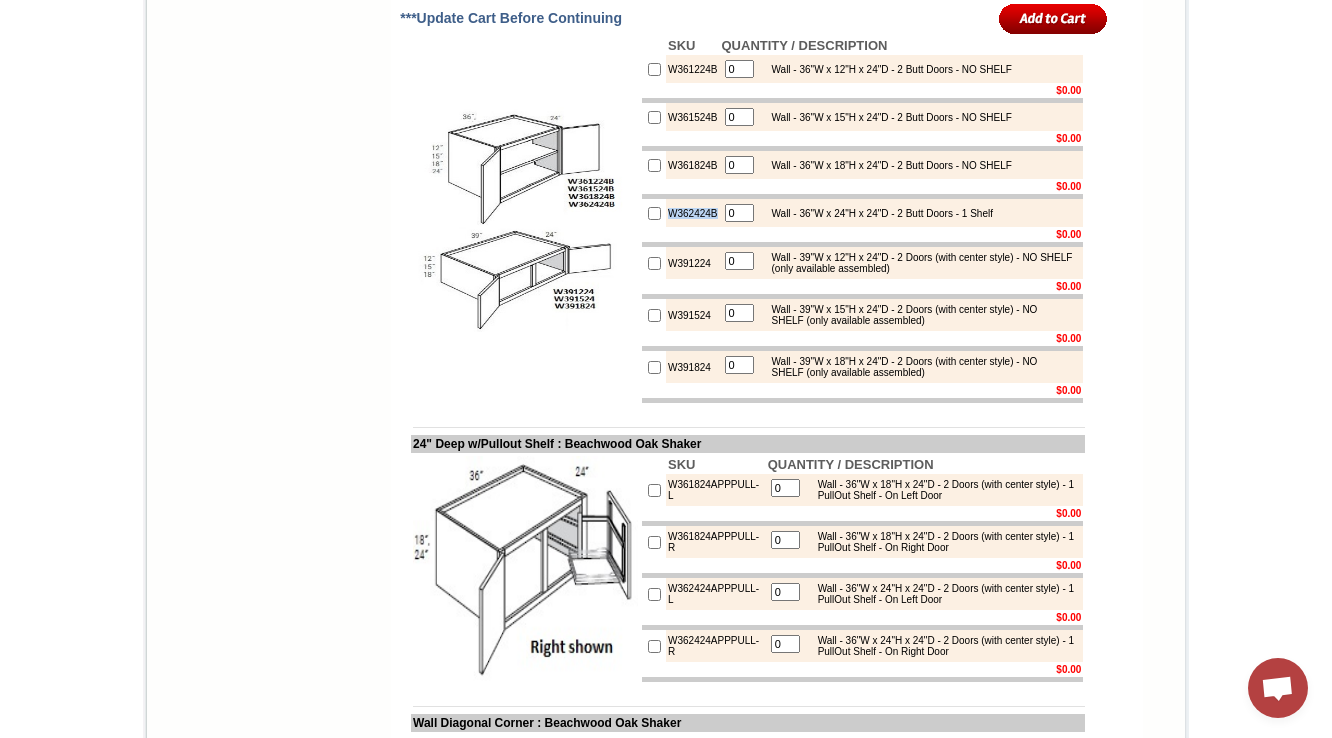 click on "W362424B" at bounding box center (692, 213) 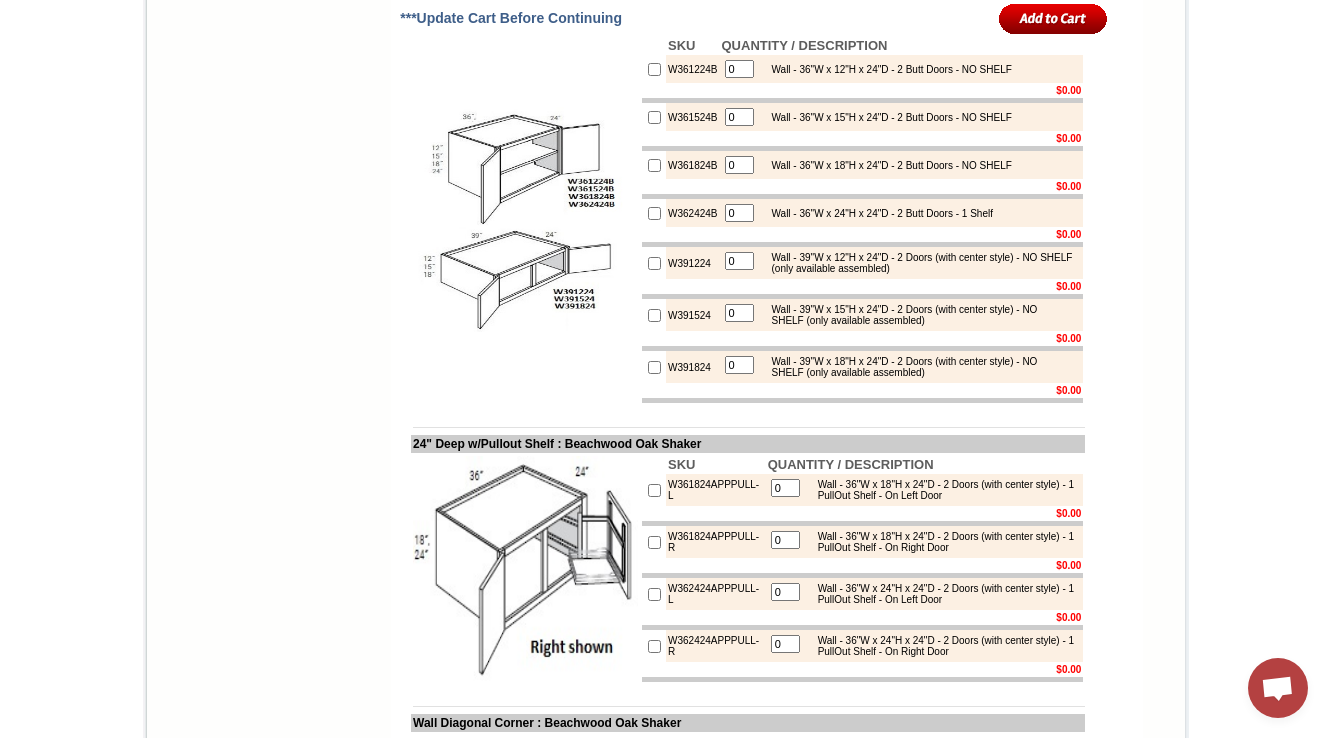 click on "W361524B" at bounding box center [692, 117] 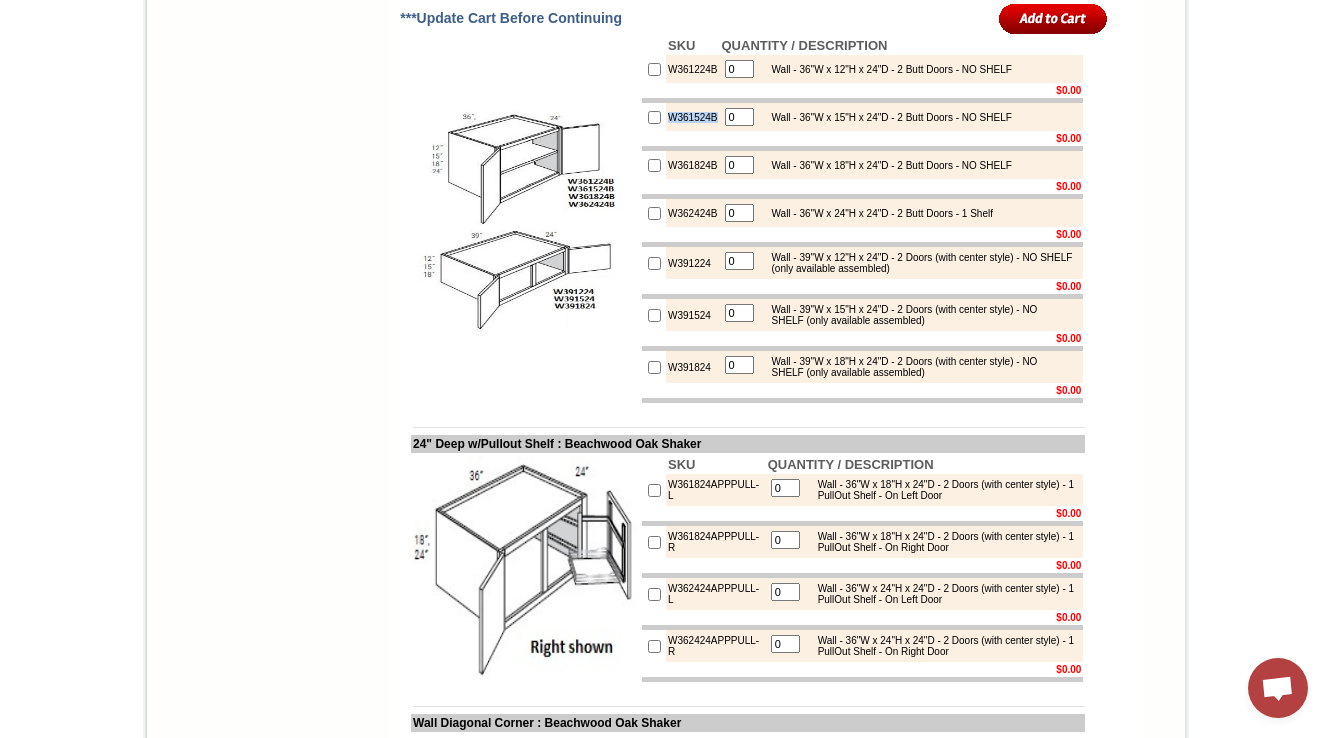copy on "W361524B" 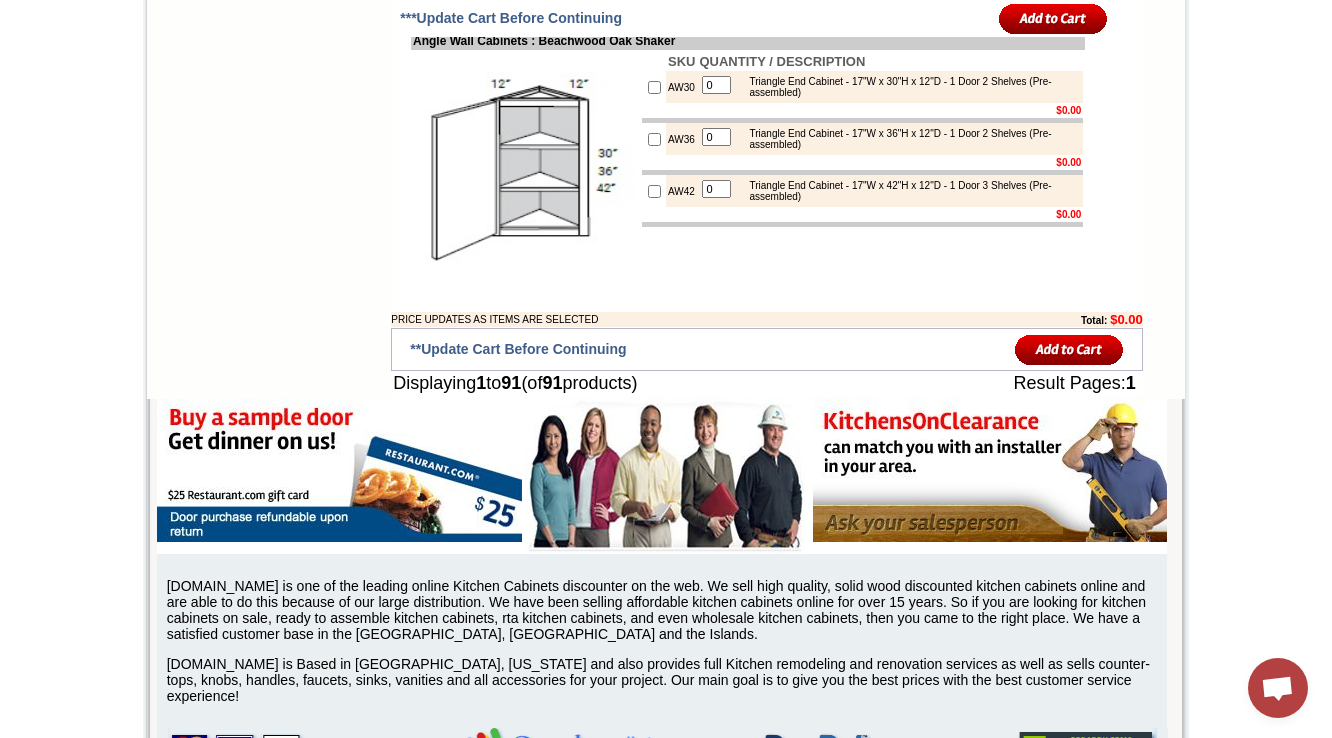 scroll, scrollTop: 6880, scrollLeft: 0, axis: vertical 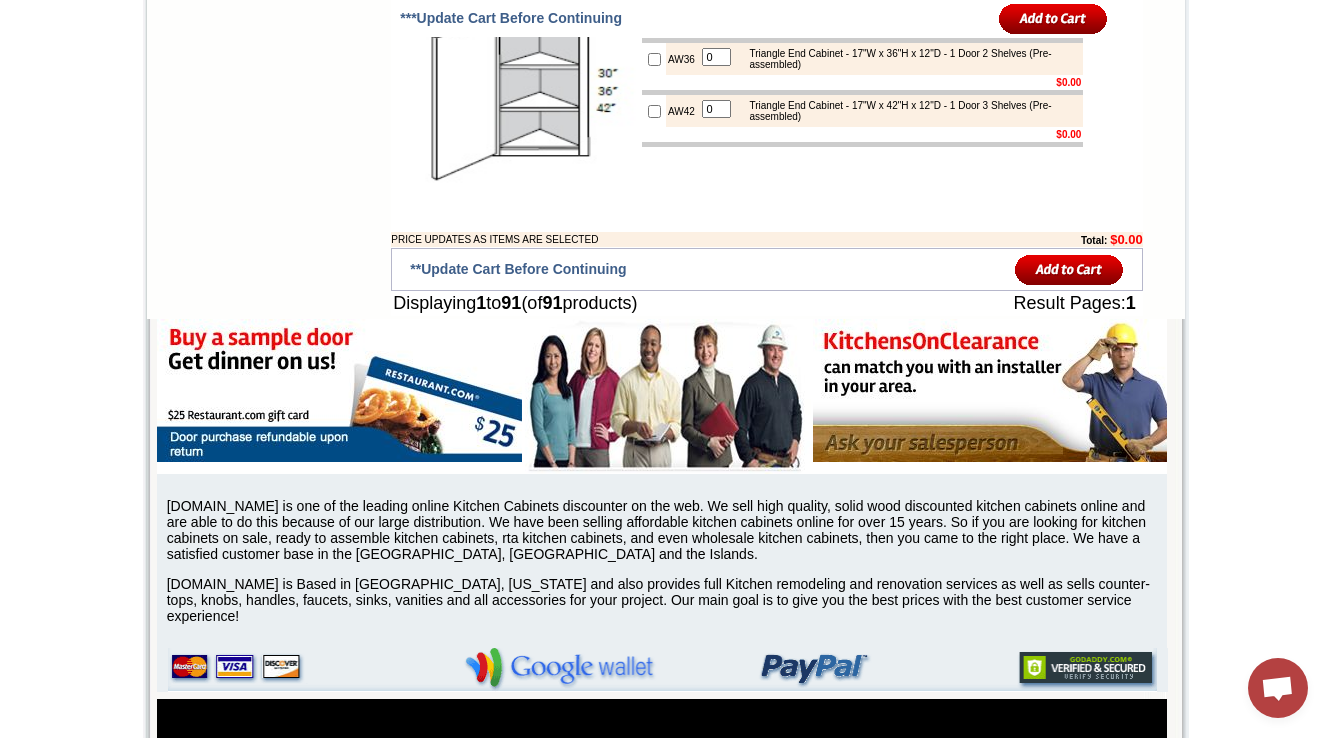 click on "AW30" at bounding box center (681, 7) 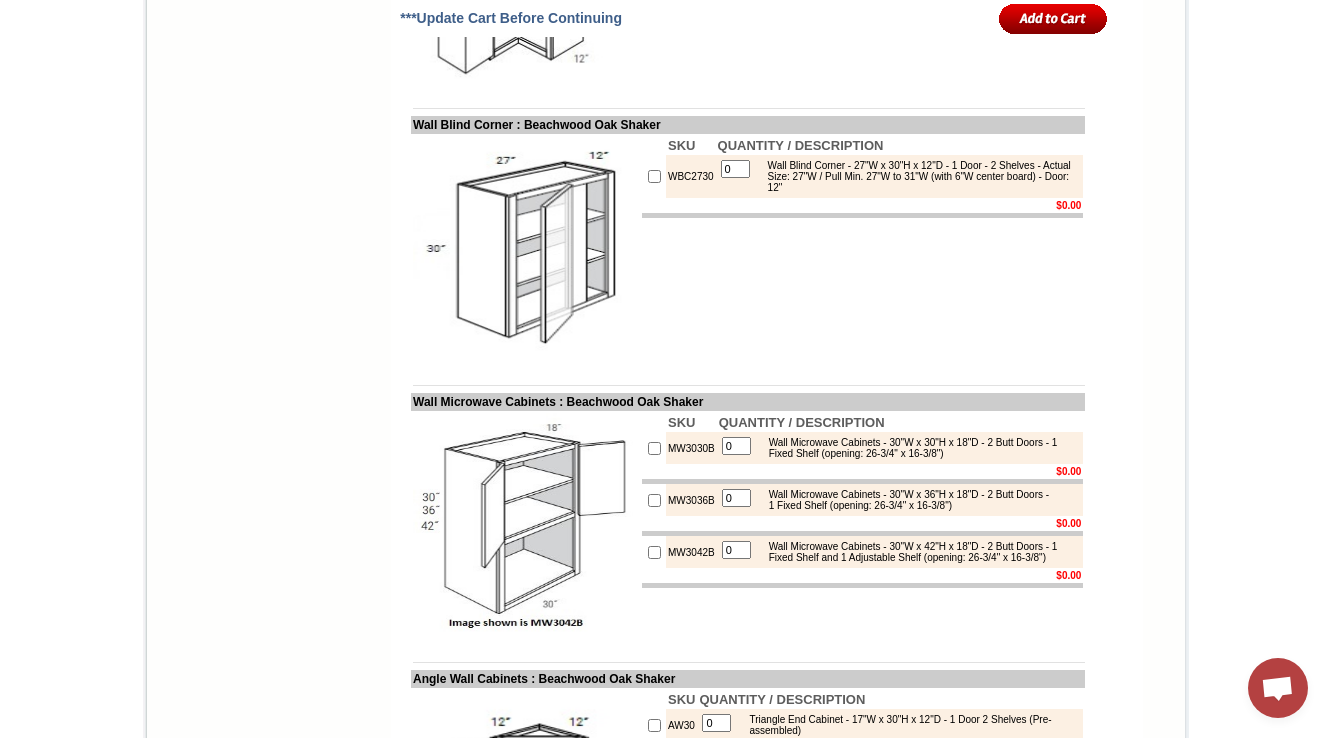 scroll, scrollTop: 6032, scrollLeft: 0, axis: vertical 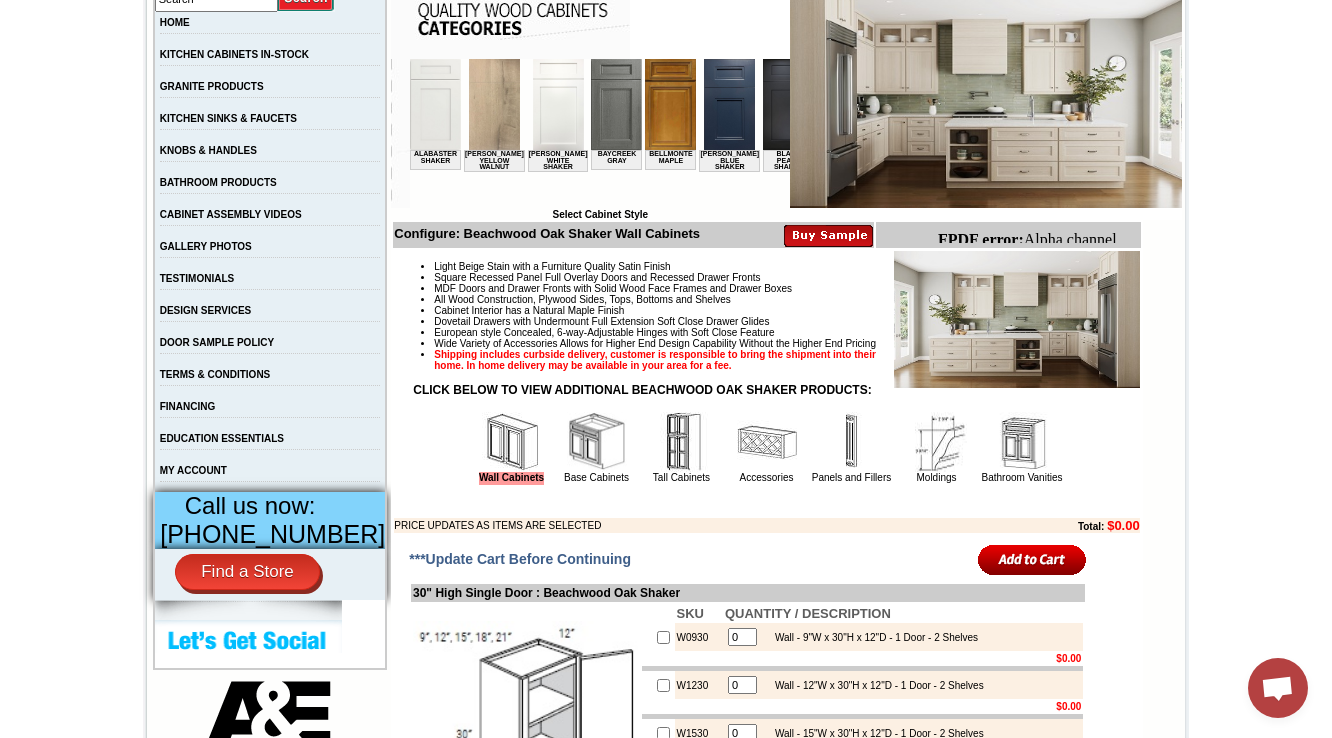 click at bounding box center (597, 442) 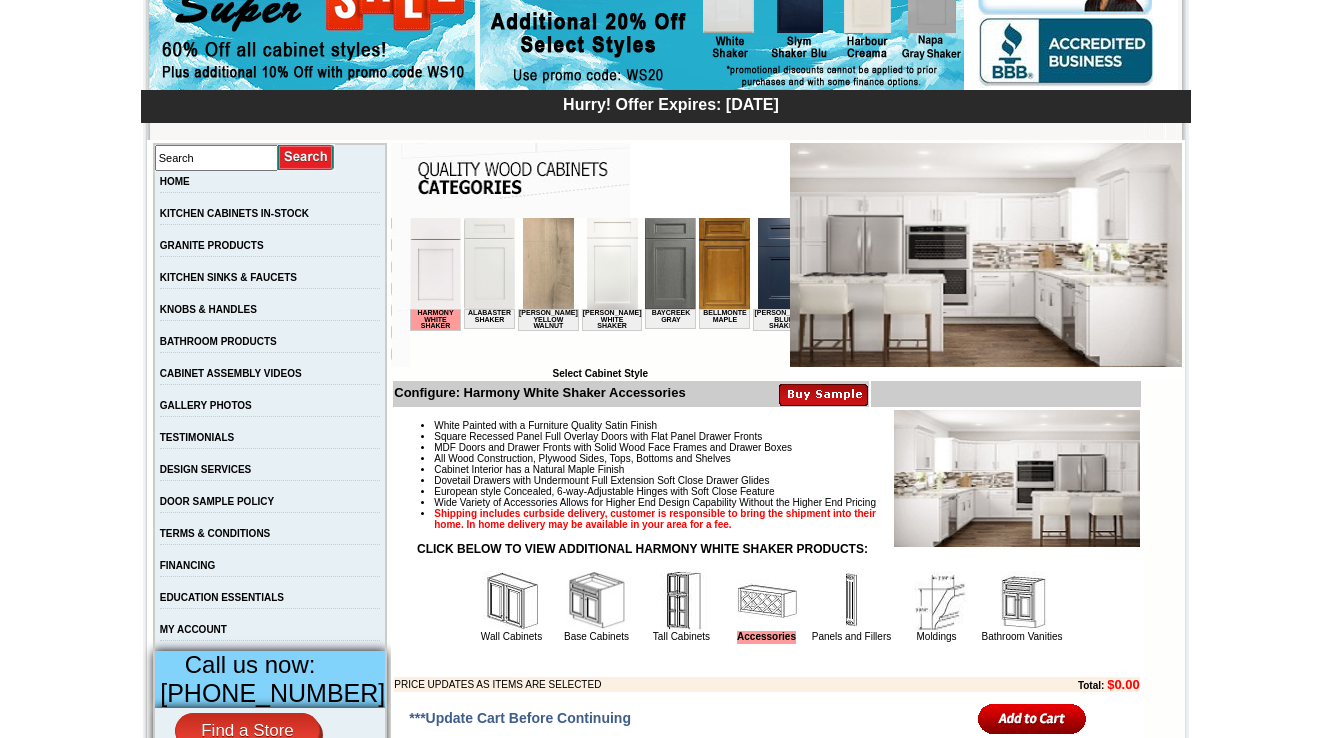 scroll, scrollTop: 0, scrollLeft: 0, axis: both 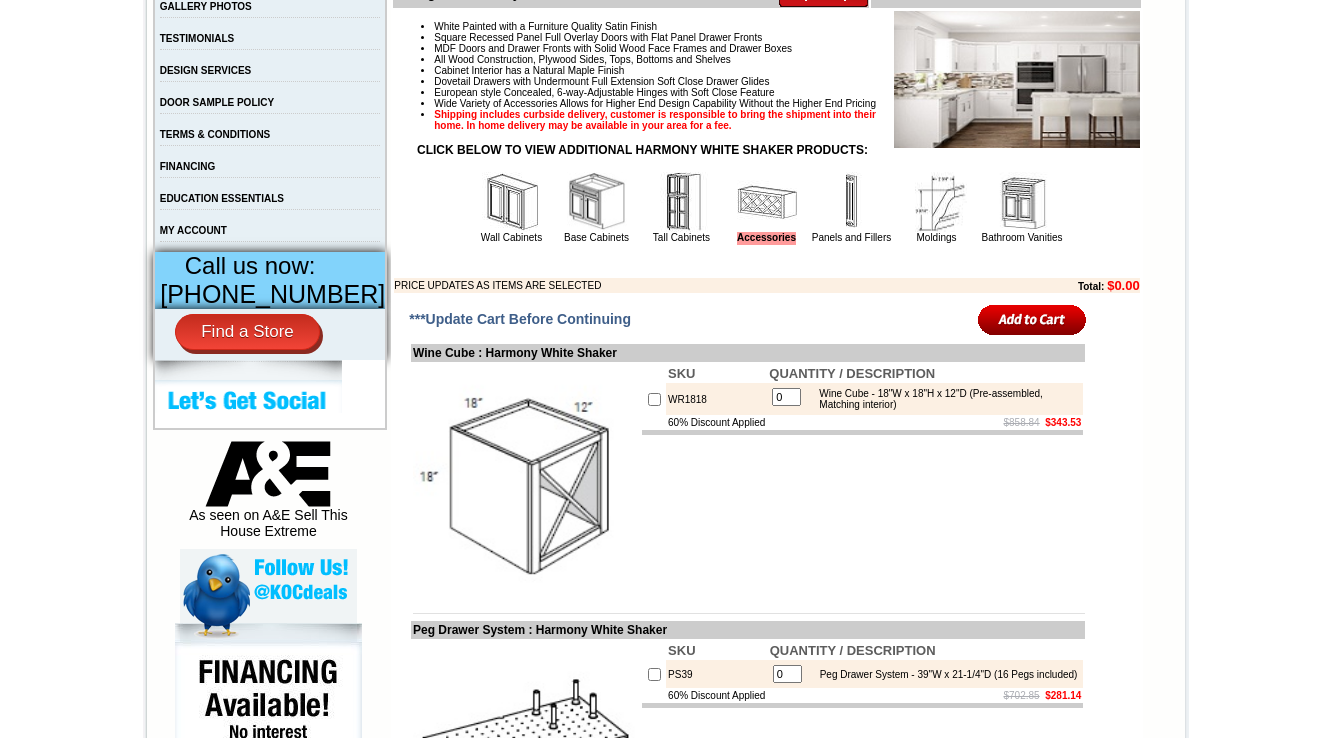 click at bounding box center [512, 202] 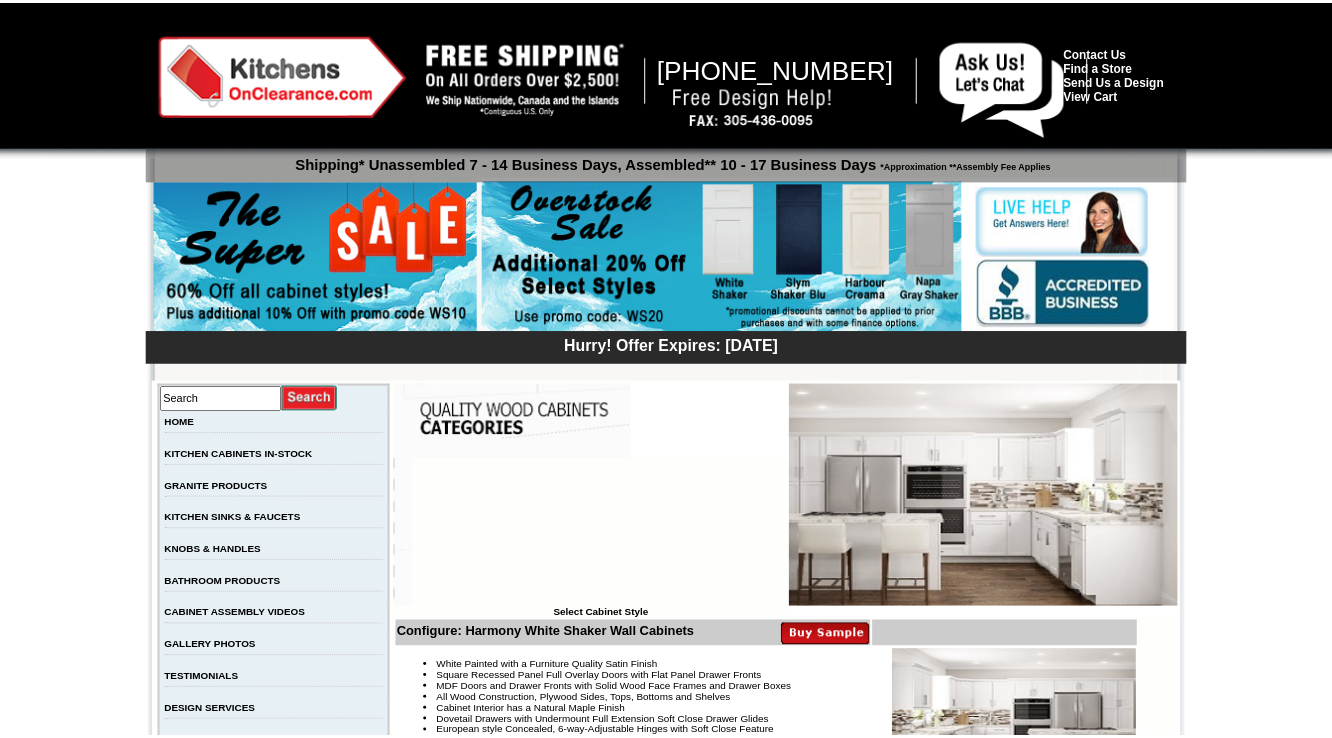 scroll, scrollTop: 0, scrollLeft: 0, axis: both 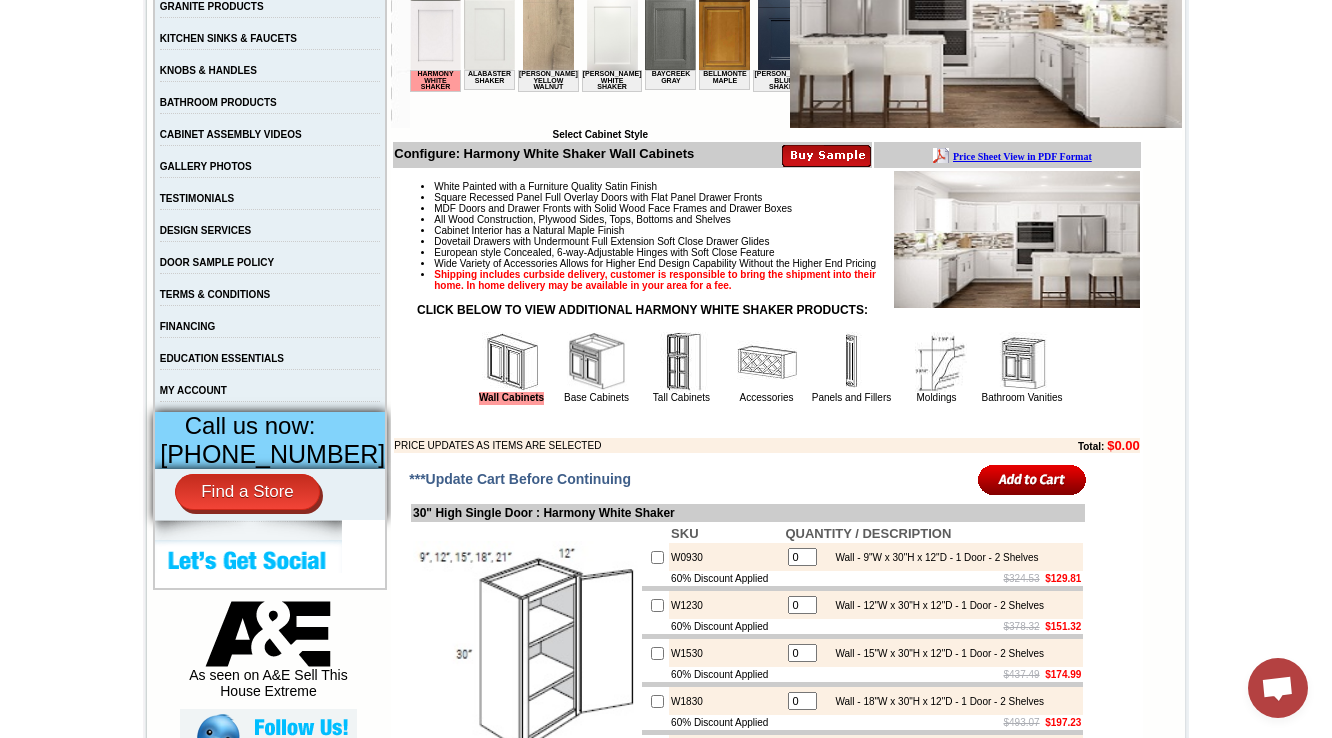 click at bounding box center (597, 362) 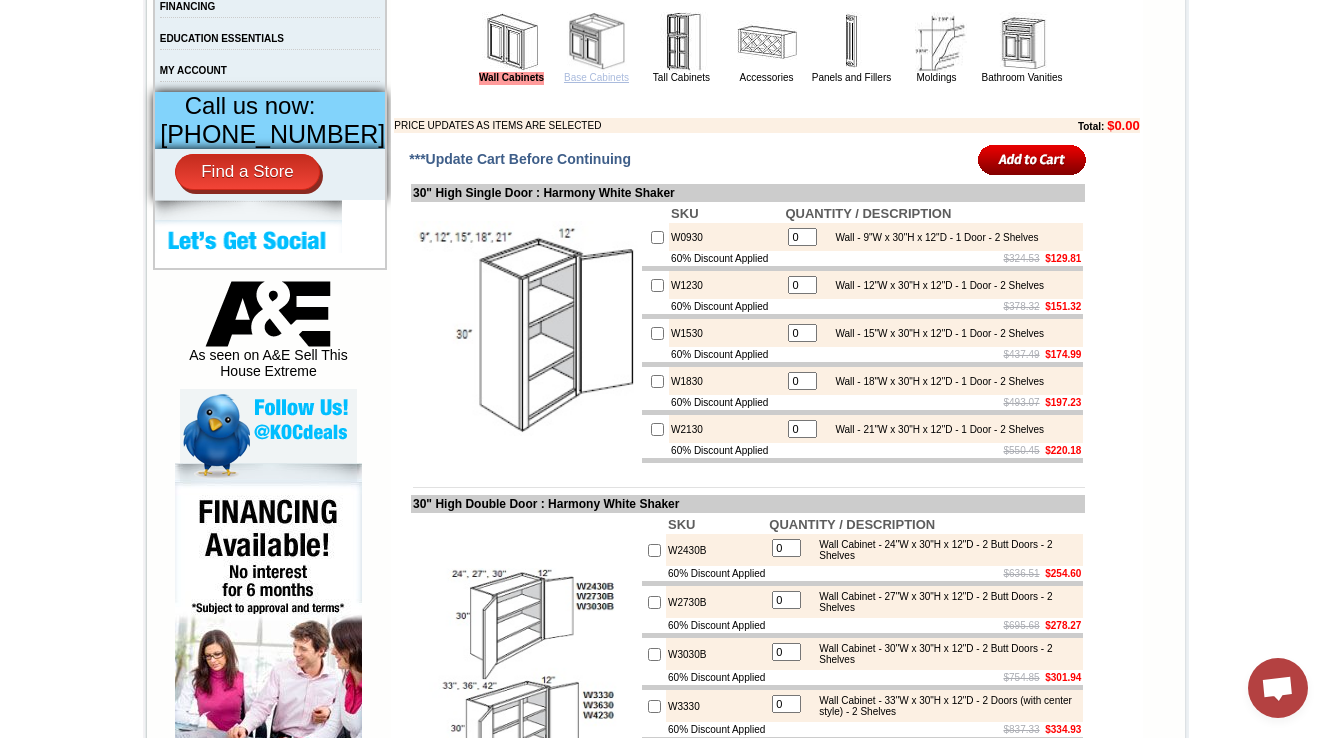 scroll, scrollTop: 1021, scrollLeft: 0, axis: vertical 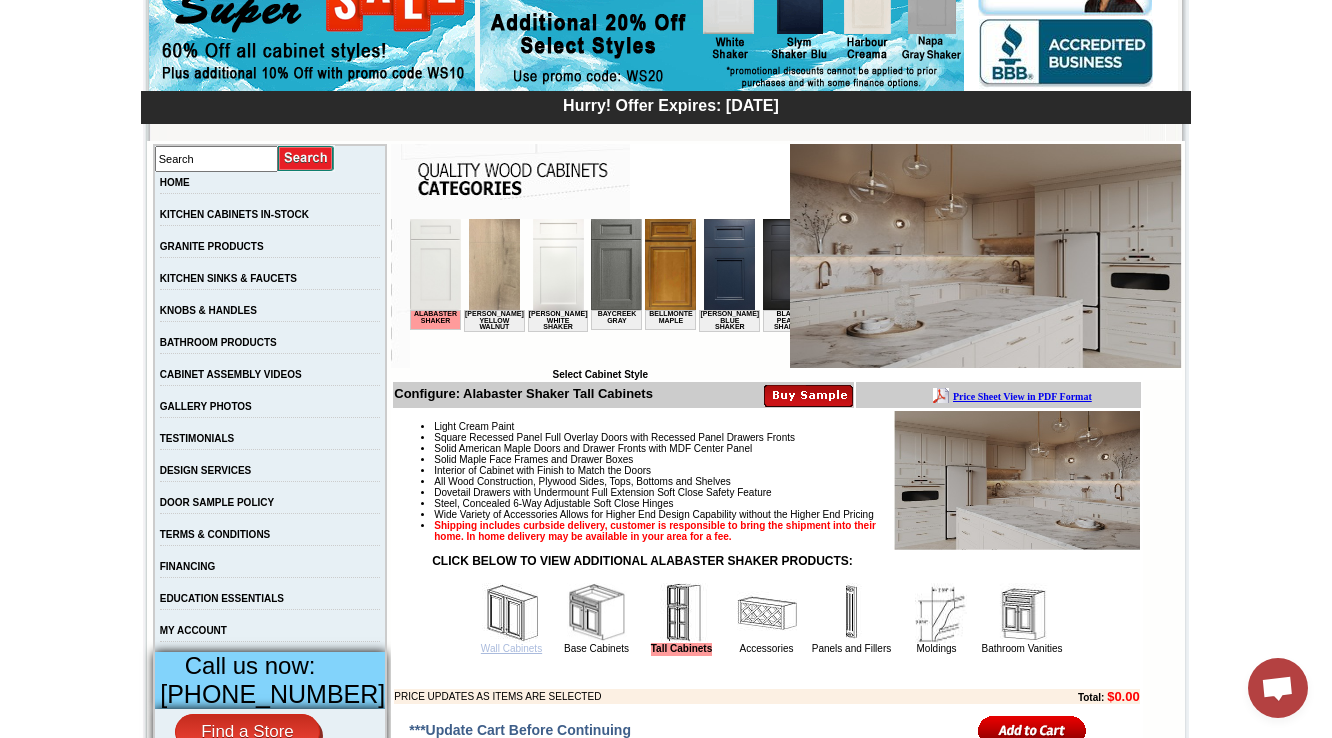 click on "Wall Cabinets" at bounding box center [511, 648] 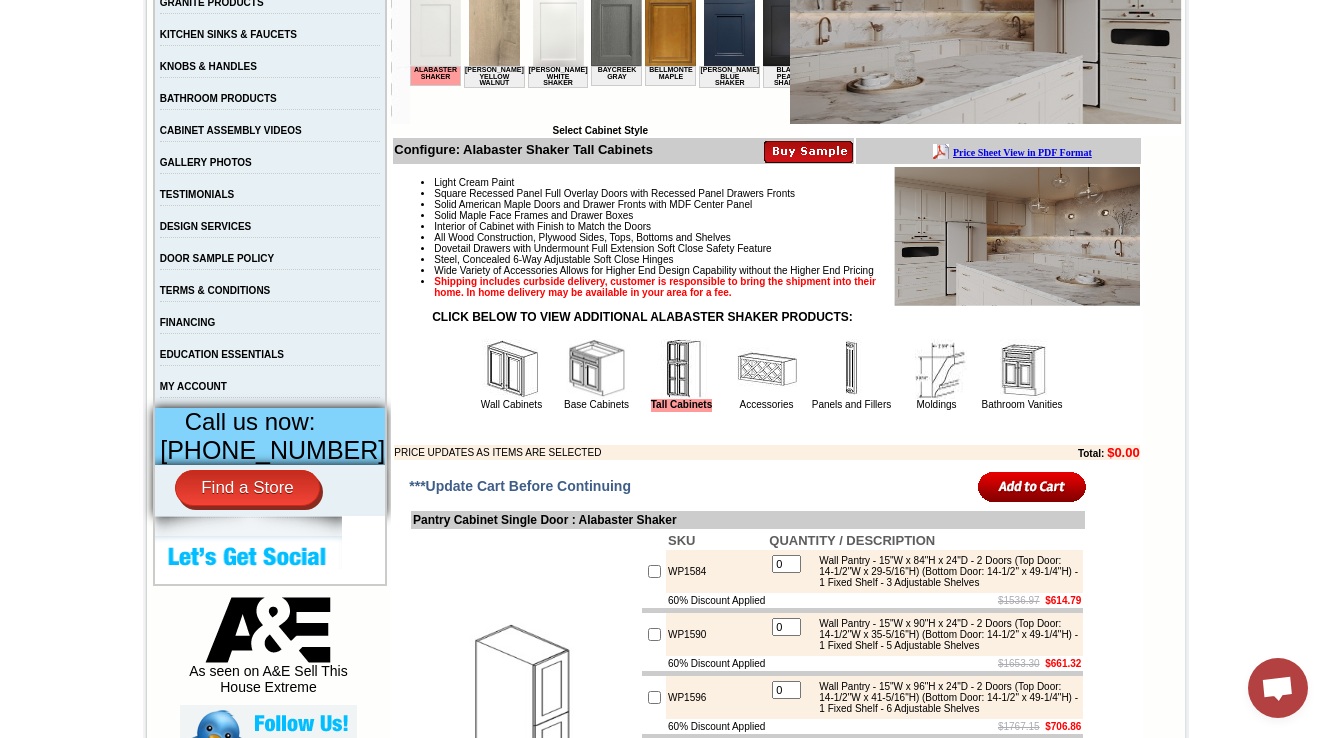 scroll, scrollTop: 640, scrollLeft: 0, axis: vertical 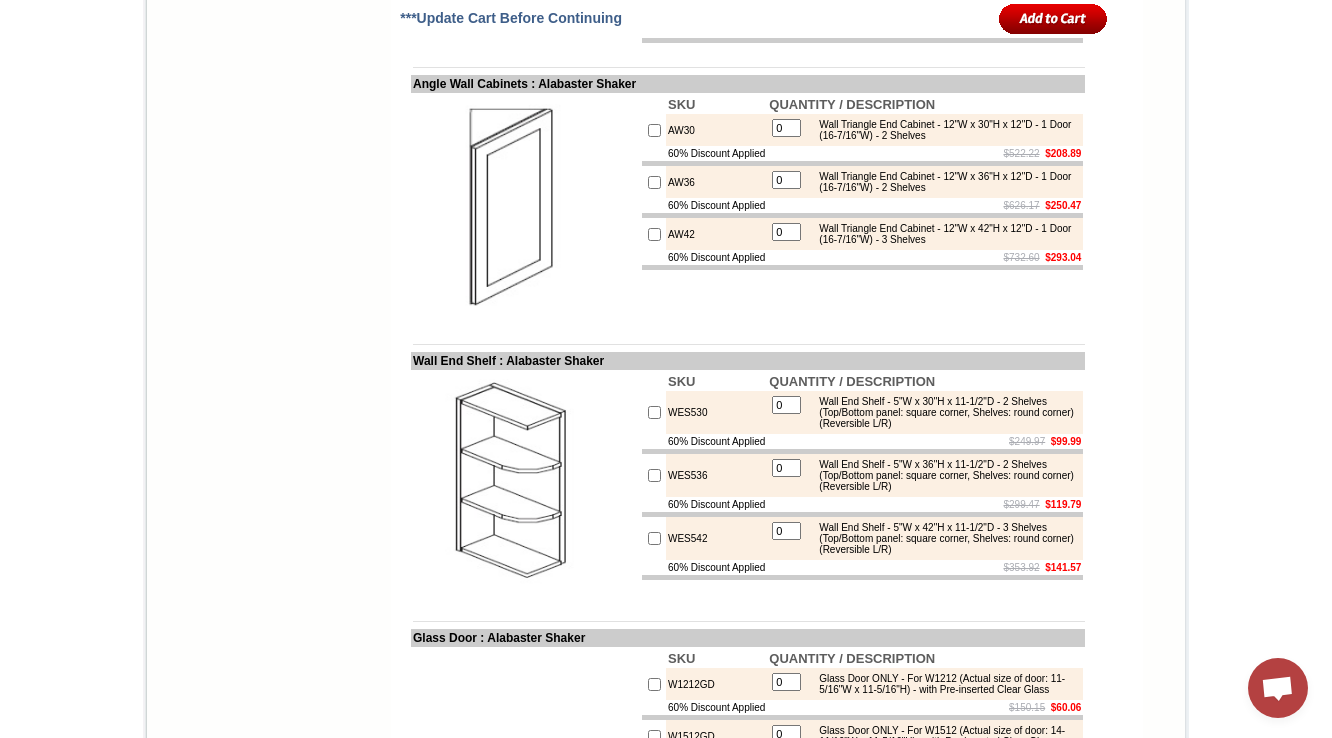 click on "Wall Blind Corner - 30"W x 30"H x 12"D - 1 Door - 2 Shelves (Actual Size: 30"W, Minimum pull 30" / Maximum pull 33" (with 6"W center board), Light modification is required, remove 1 door and install WF6 - door opens from inside but can modify to open from outside) (Specify door right or left when ordering assembled)" at bounding box center [943, -207] 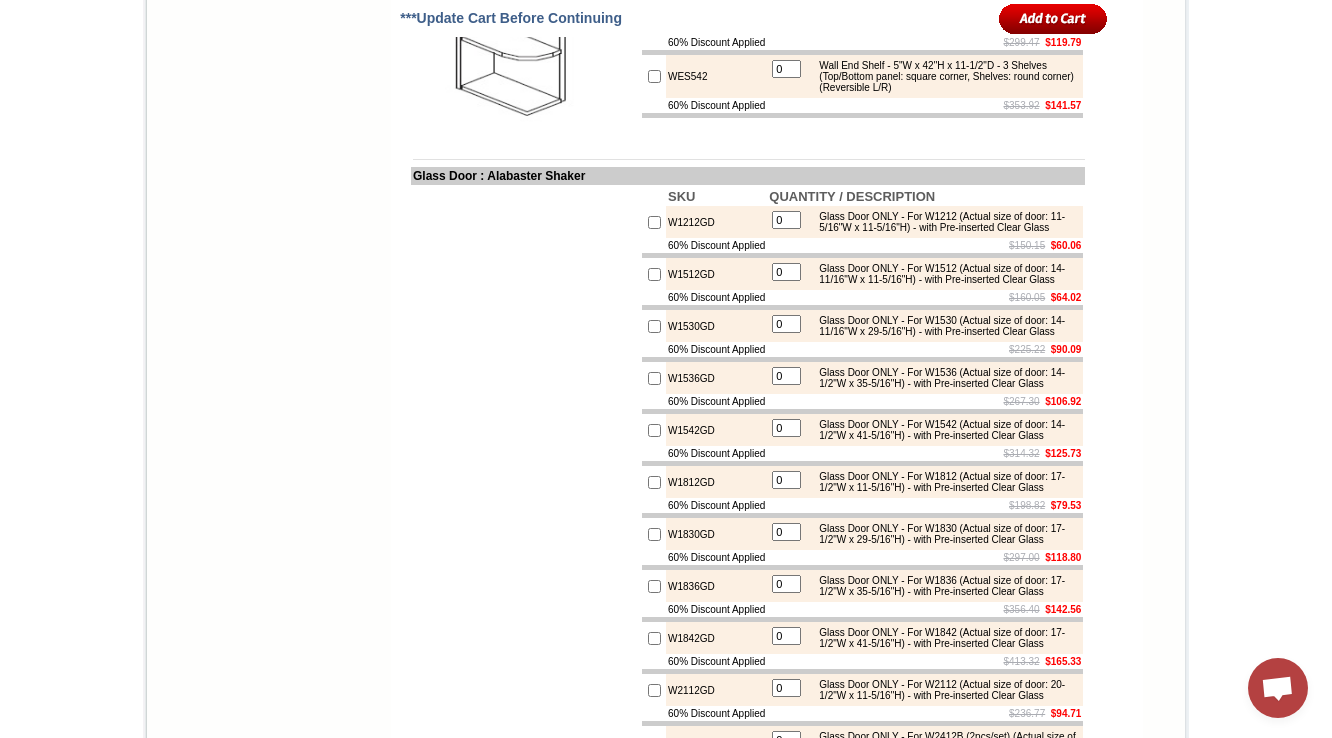 scroll, scrollTop: 6325, scrollLeft: 0, axis: vertical 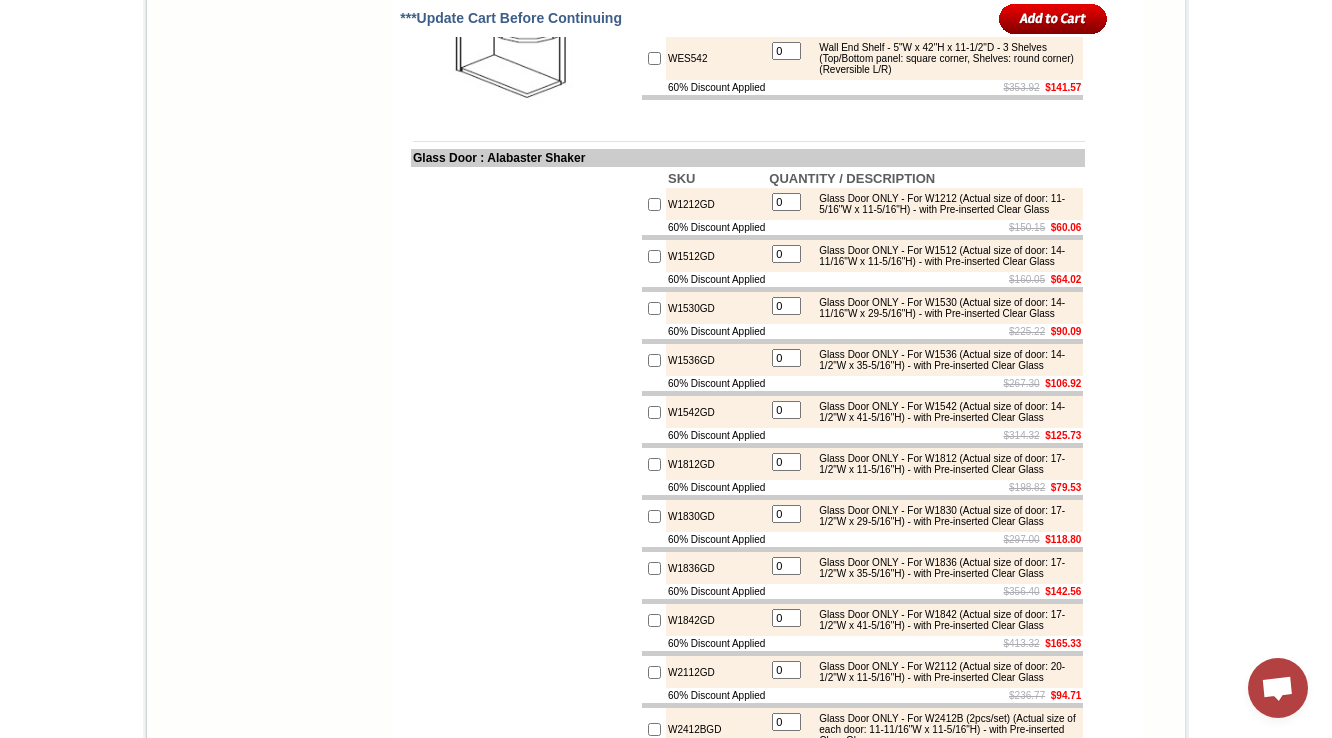 click at bounding box center (862, -213) 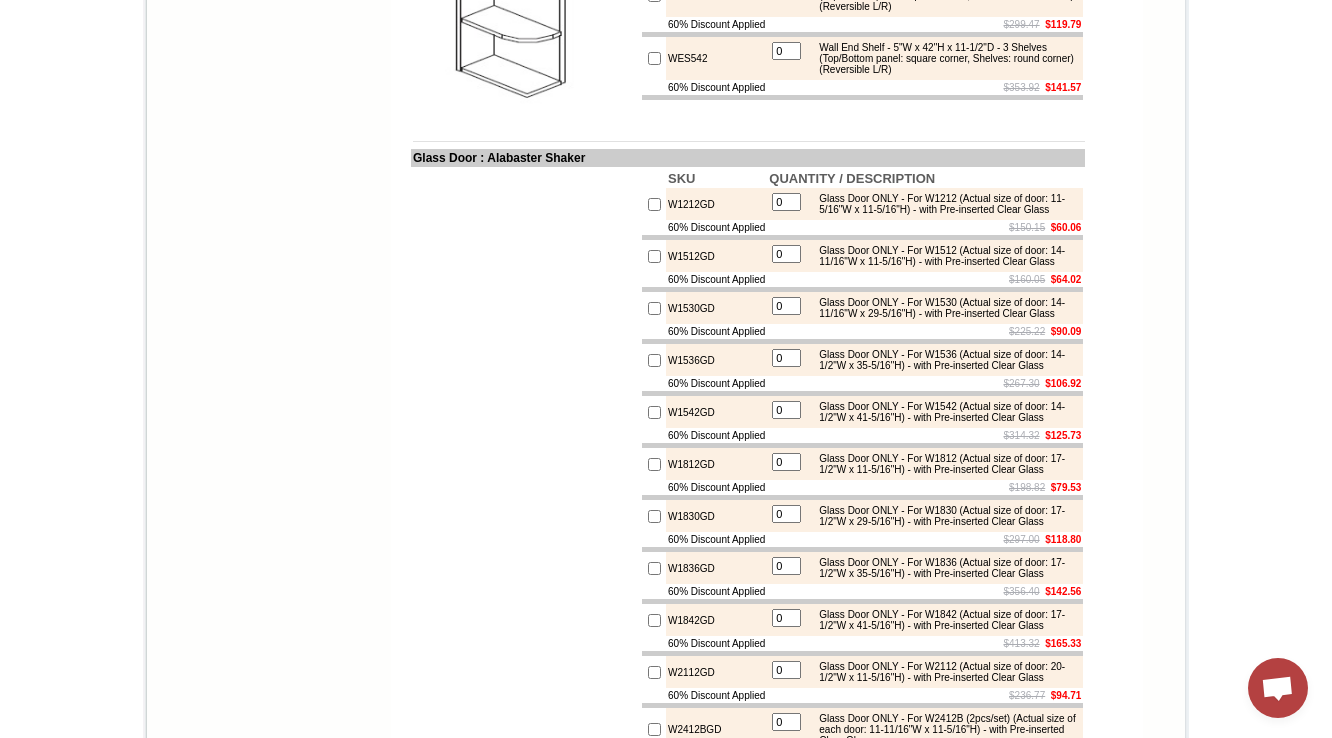 scroll, scrollTop: 191, scrollLeft: 0, axis: vertical 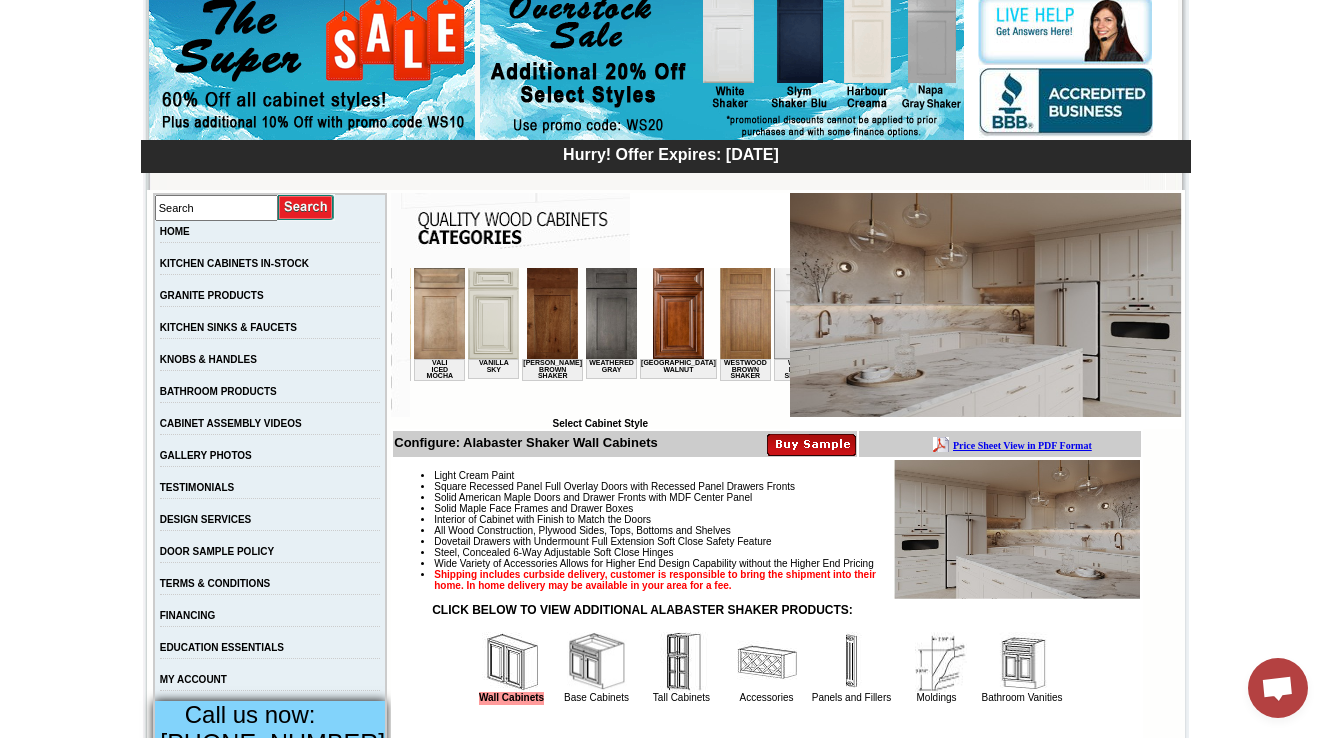 click at bounding box center (799, 313) 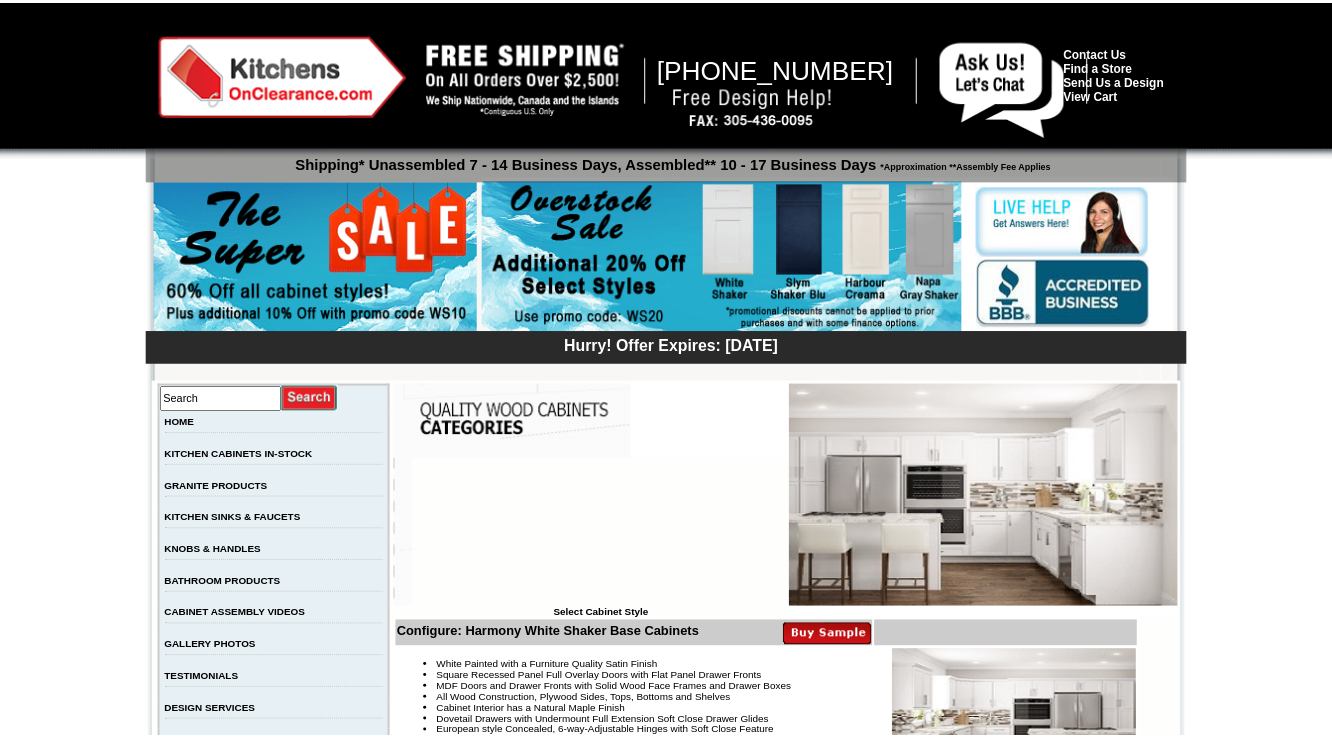scroll, scrollTop: 0, scrollLeft: 0, axis: both 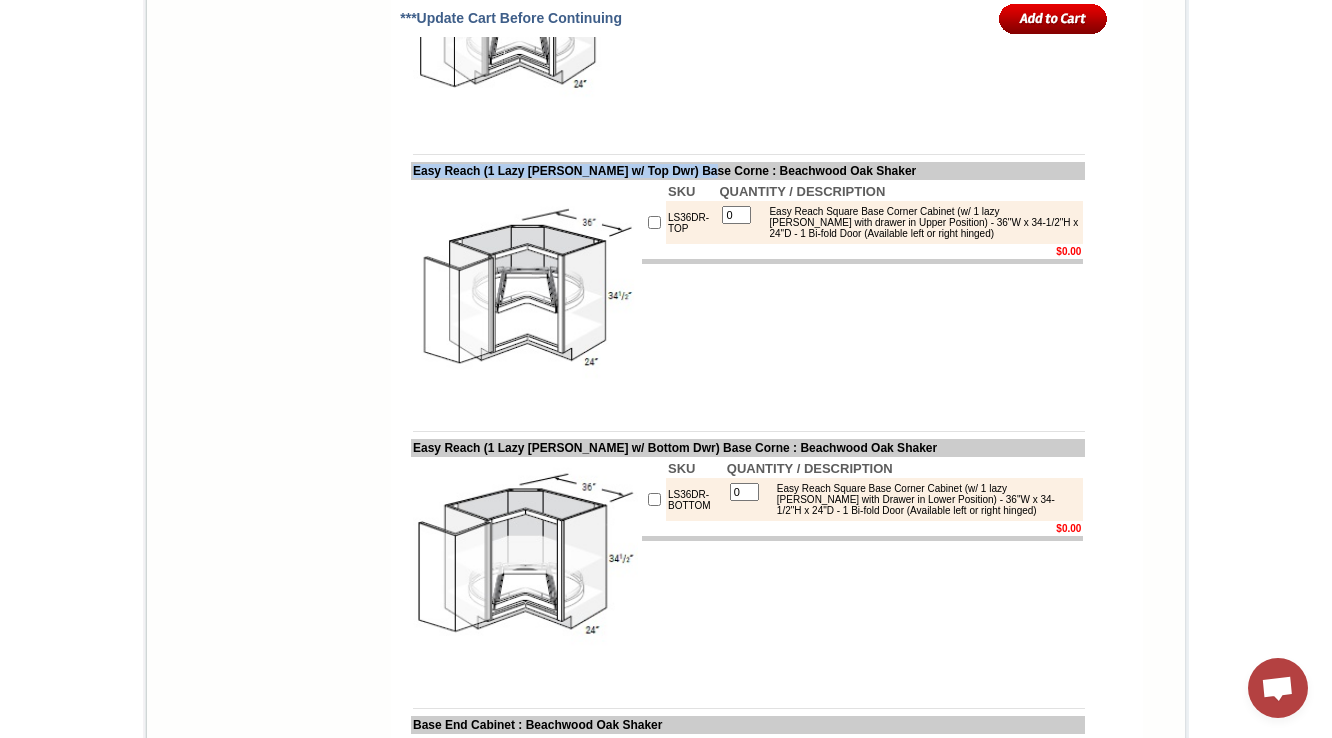 drag, startPoint x: 391, startPoint y: 480, endPoint x: 737, endPoint y: 476, distance: 346.02313 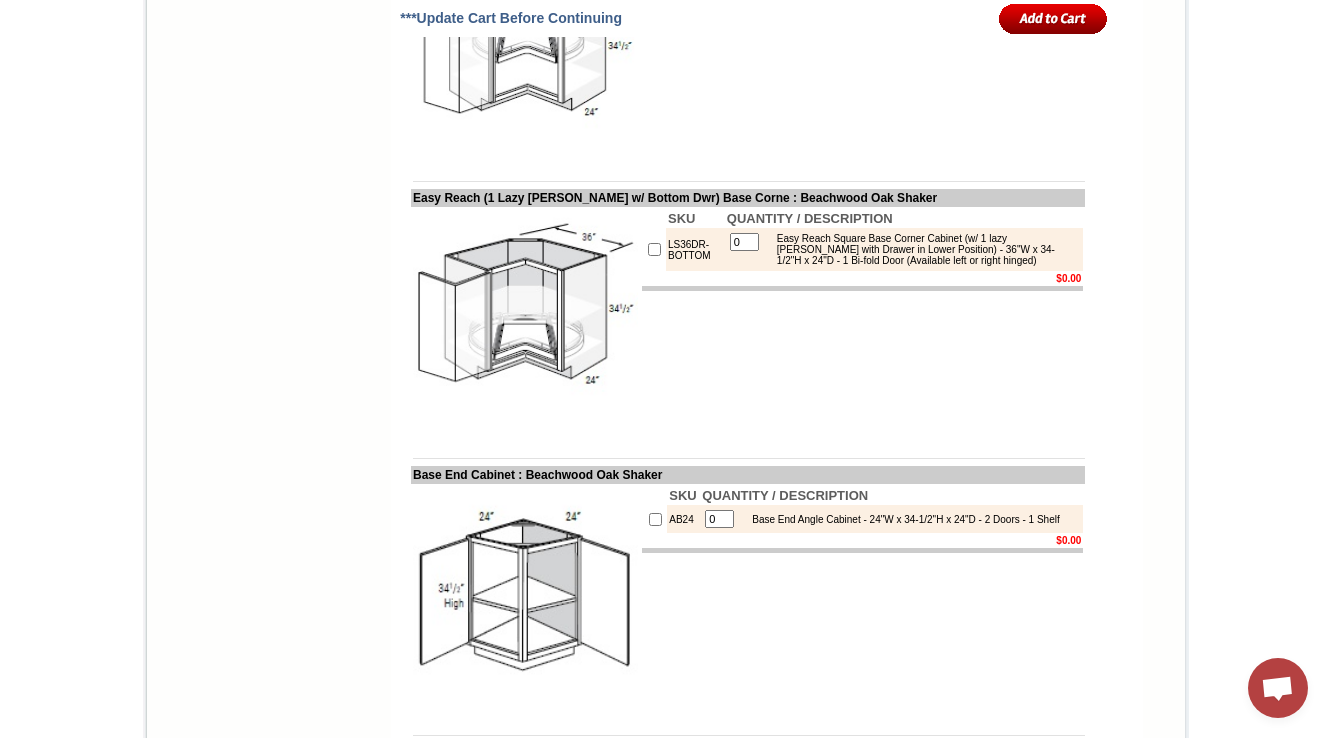 scroll, scrollTop: 9360, scrollLeft: 0, axis: vertical 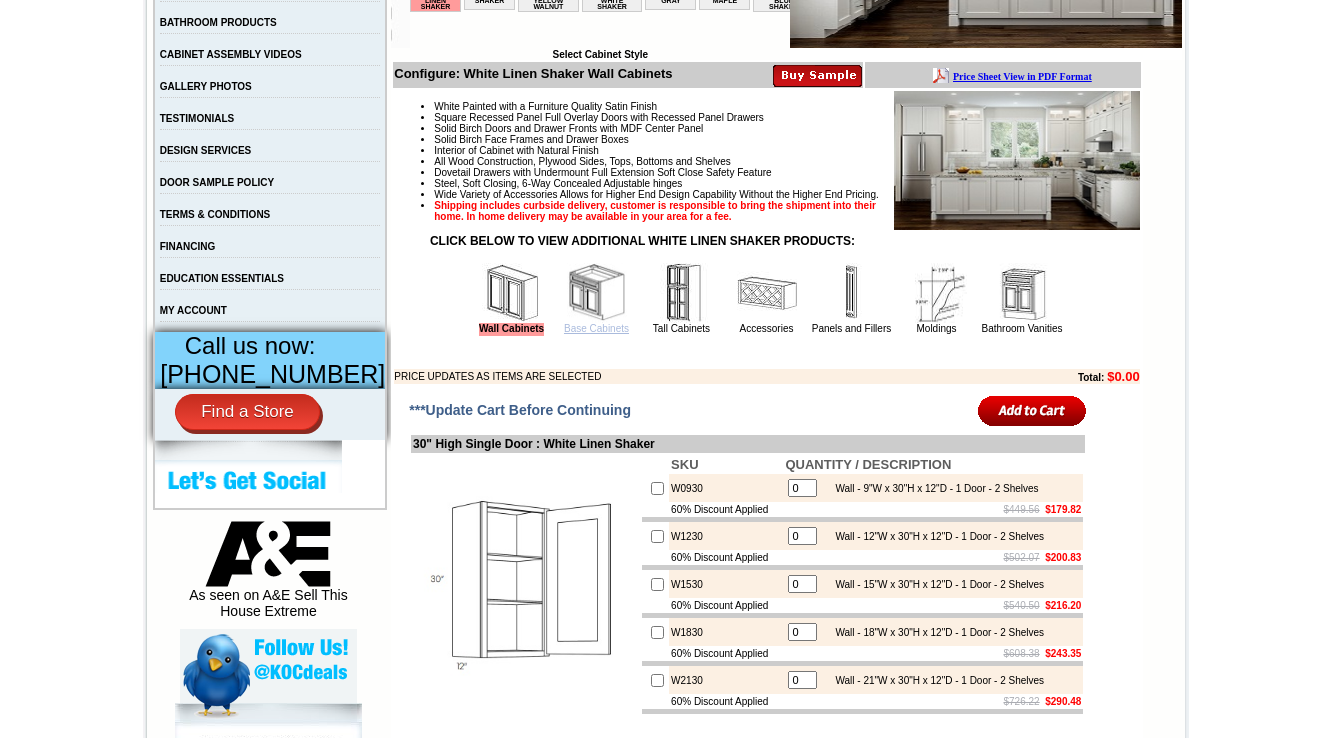click on "Base Cabinets" at bounding box center (596, 328) 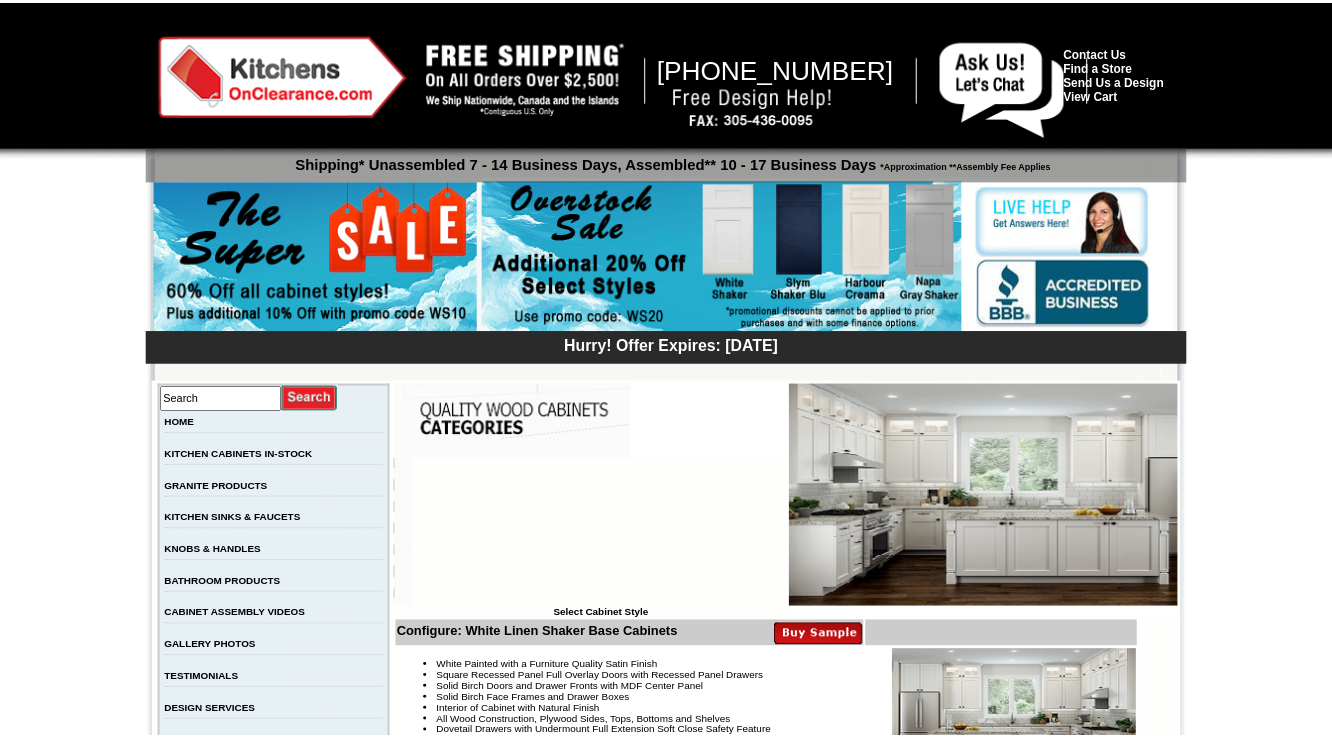 scroll, scrollTop: 0, scrollLeft: 0, axis: both 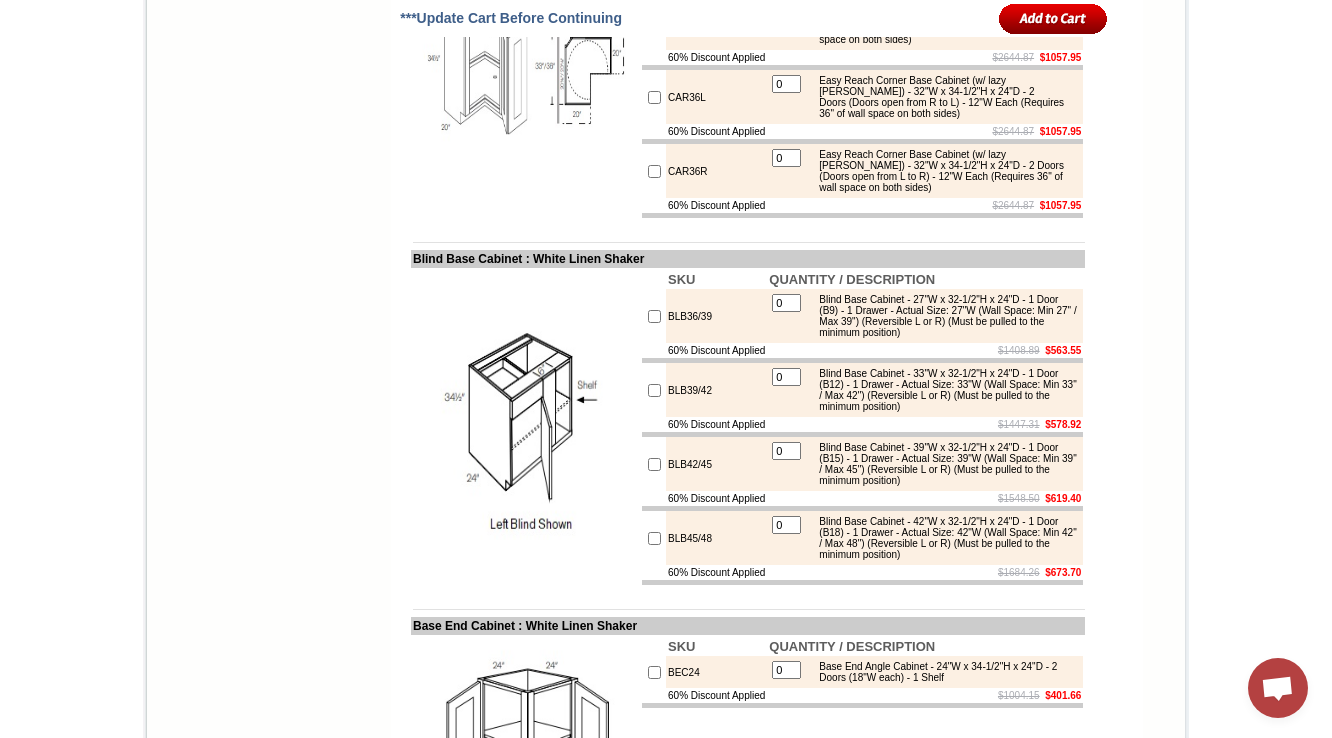 click on "Easy Reach Corner Base Cabinet (w/o lazy susan) - 29"W x 34-1/2"H x 24"D - 2 Doors (Doors open from L to R) - 9"W Each (Requires 33" of wall space on both sides)" at bounding box center (943, -344) 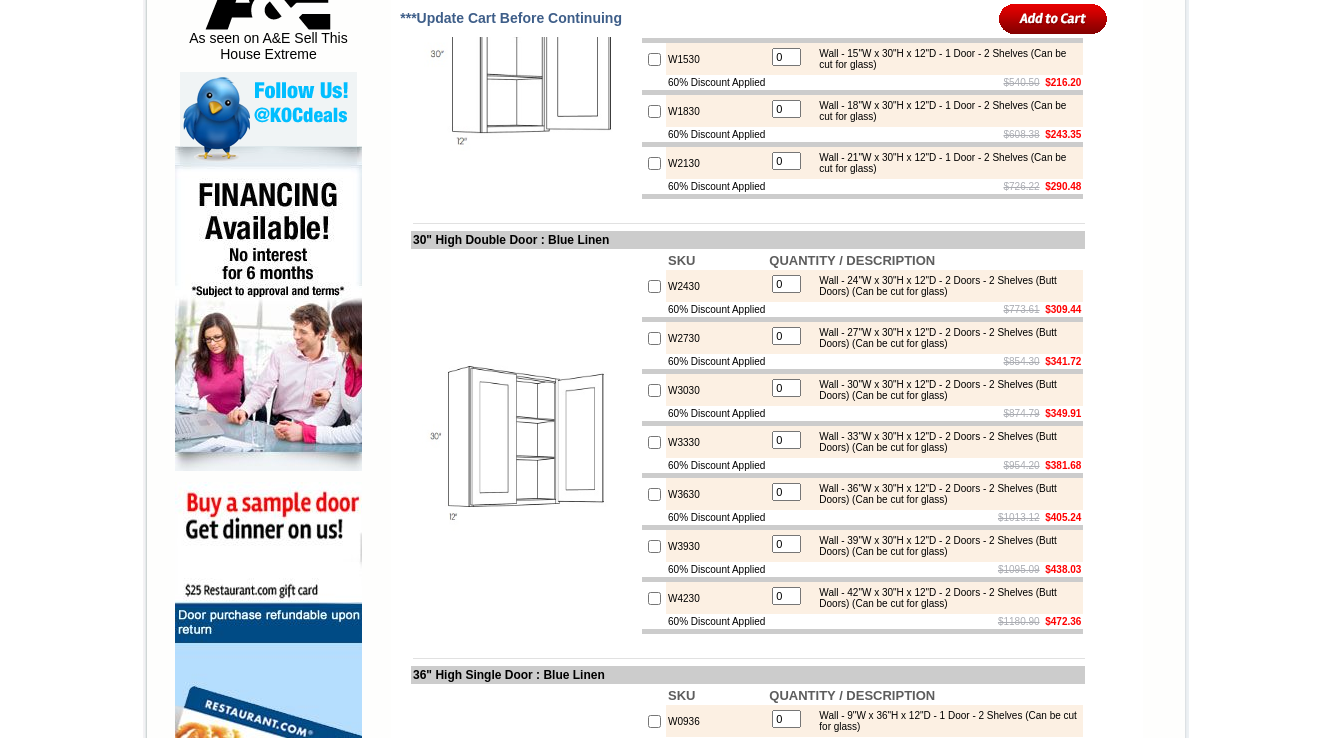 scroll, scrollTop: 1120, scrollLeft: 0, axis: vertical 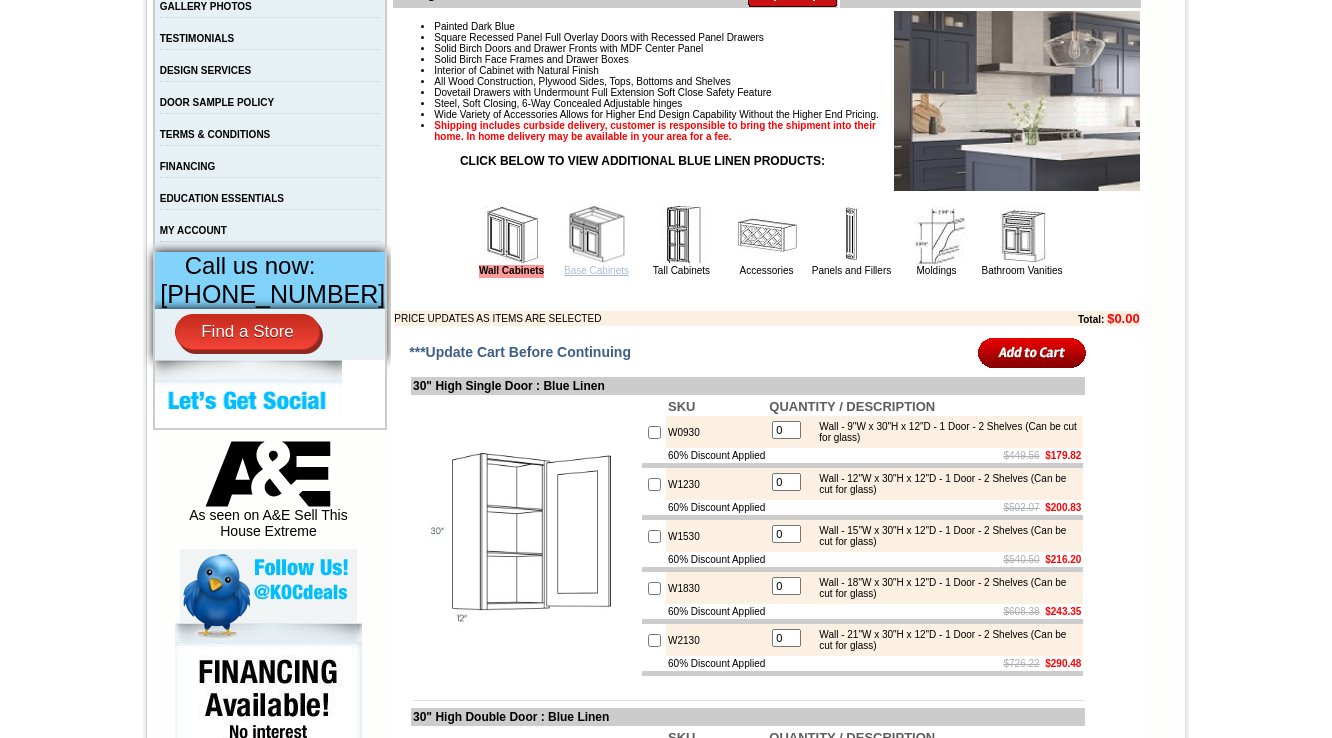 click on "Base Cabinets" at bounding box center [596, 270] 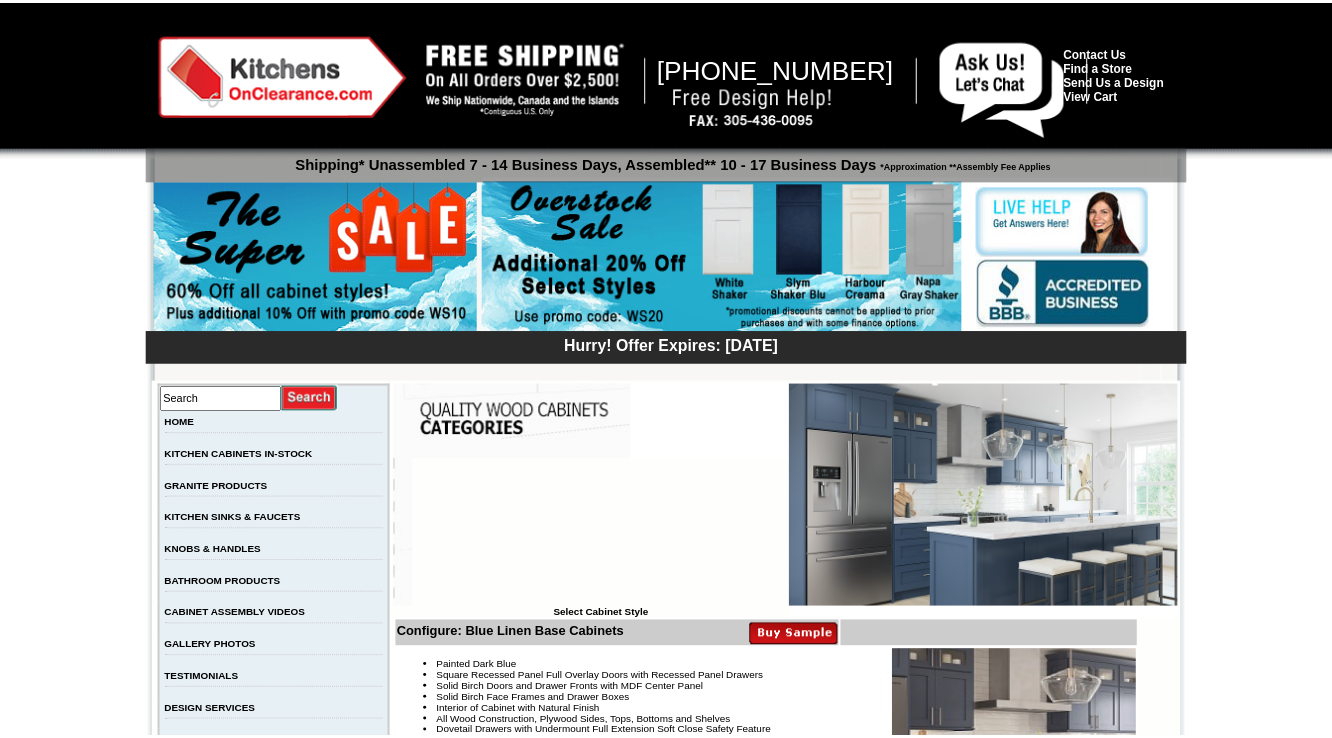 scroll, scrollTop: 0, scrollLeft: 0, axis: both 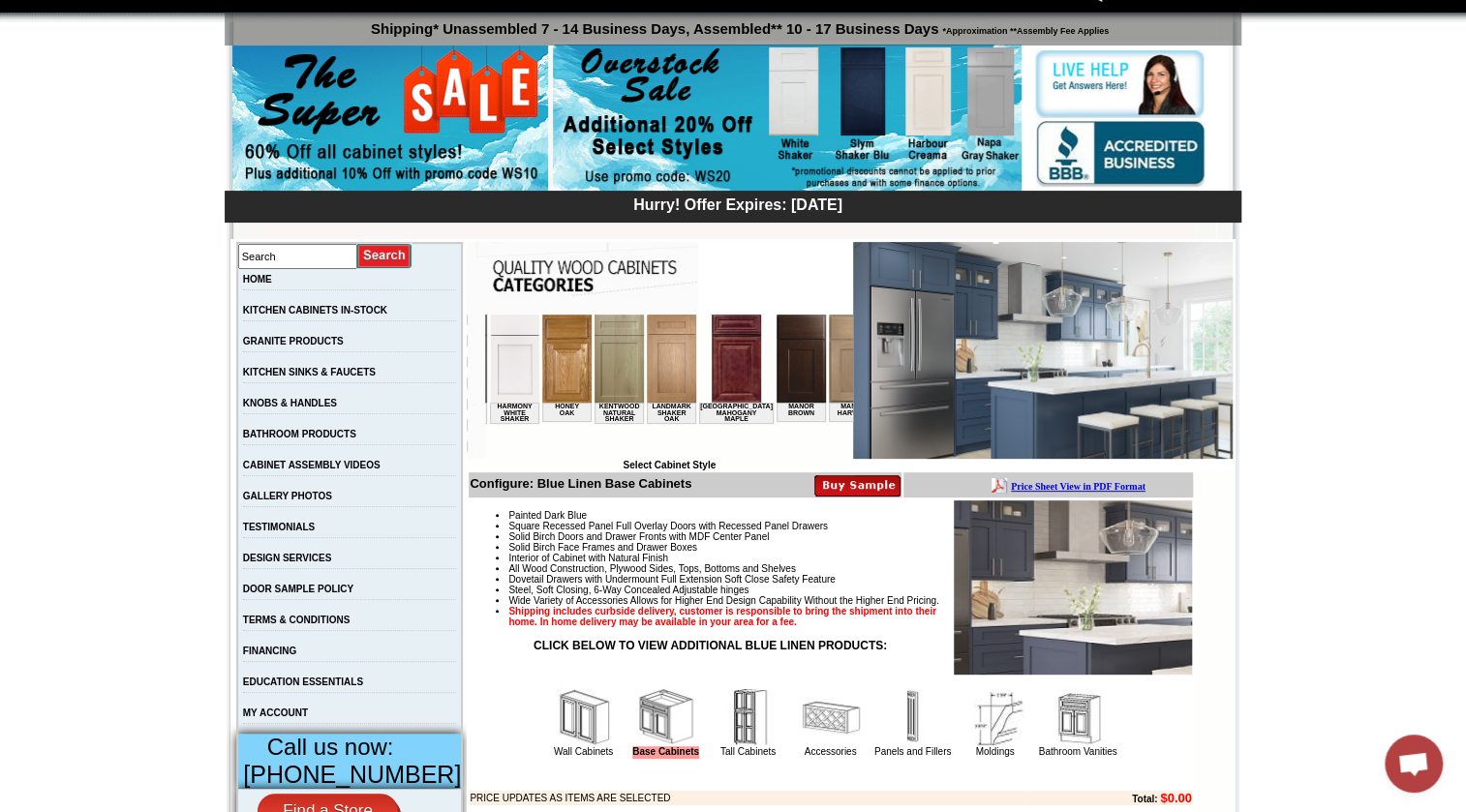 click at bounding box center [853, 358] 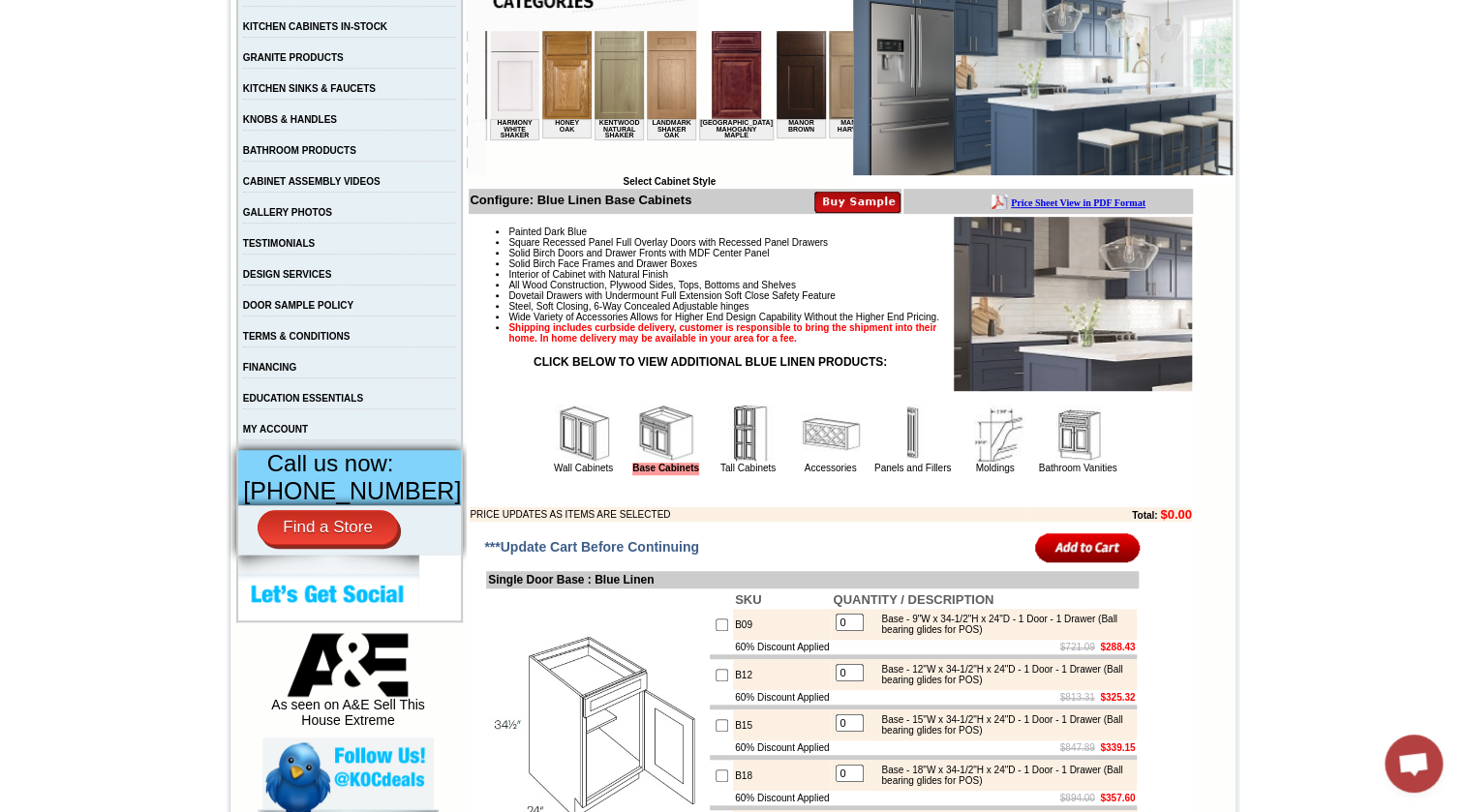 scroll, scrollTop: 482, scrollLeft: 0, axis: vertical 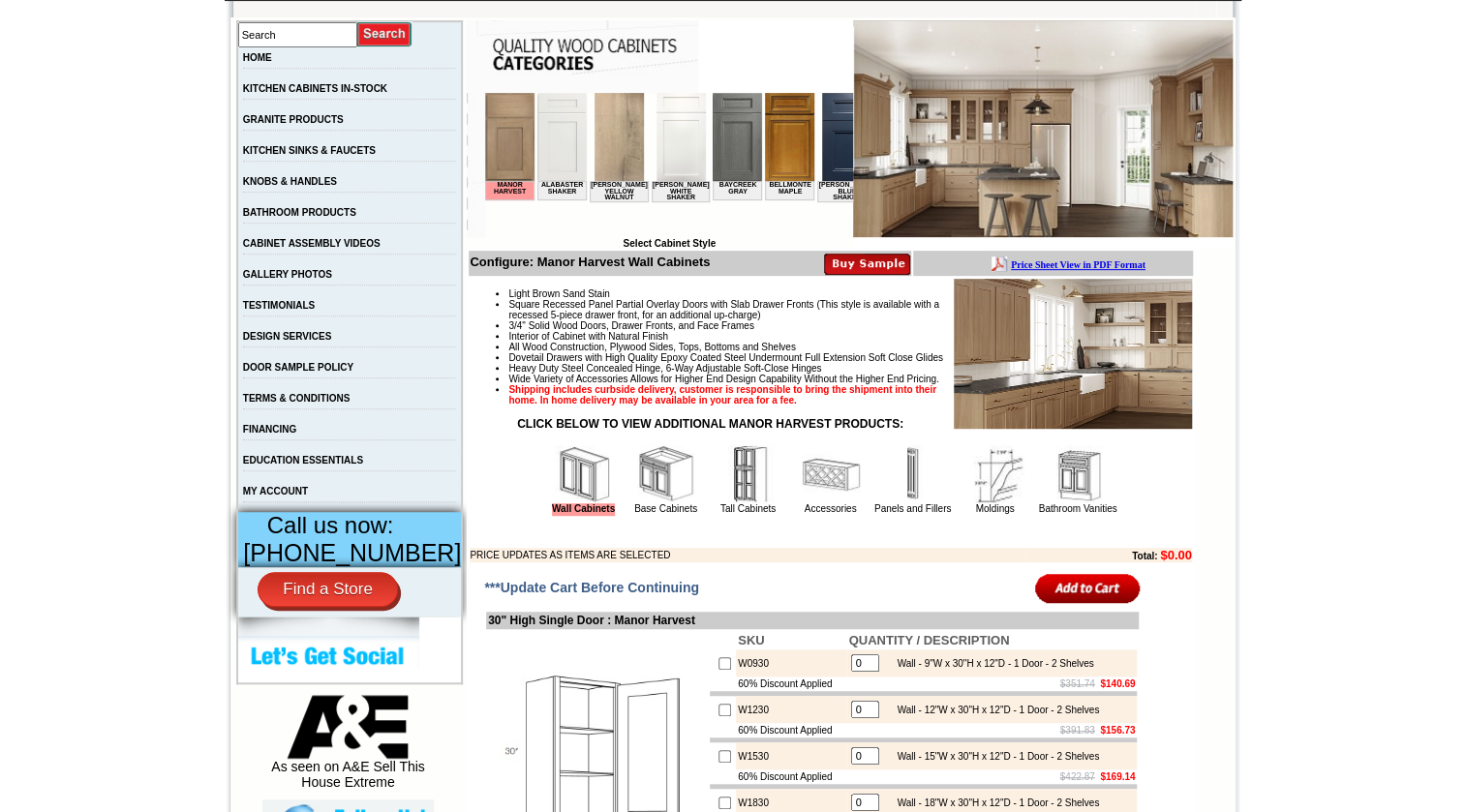 click at bounding box center (666, 474) 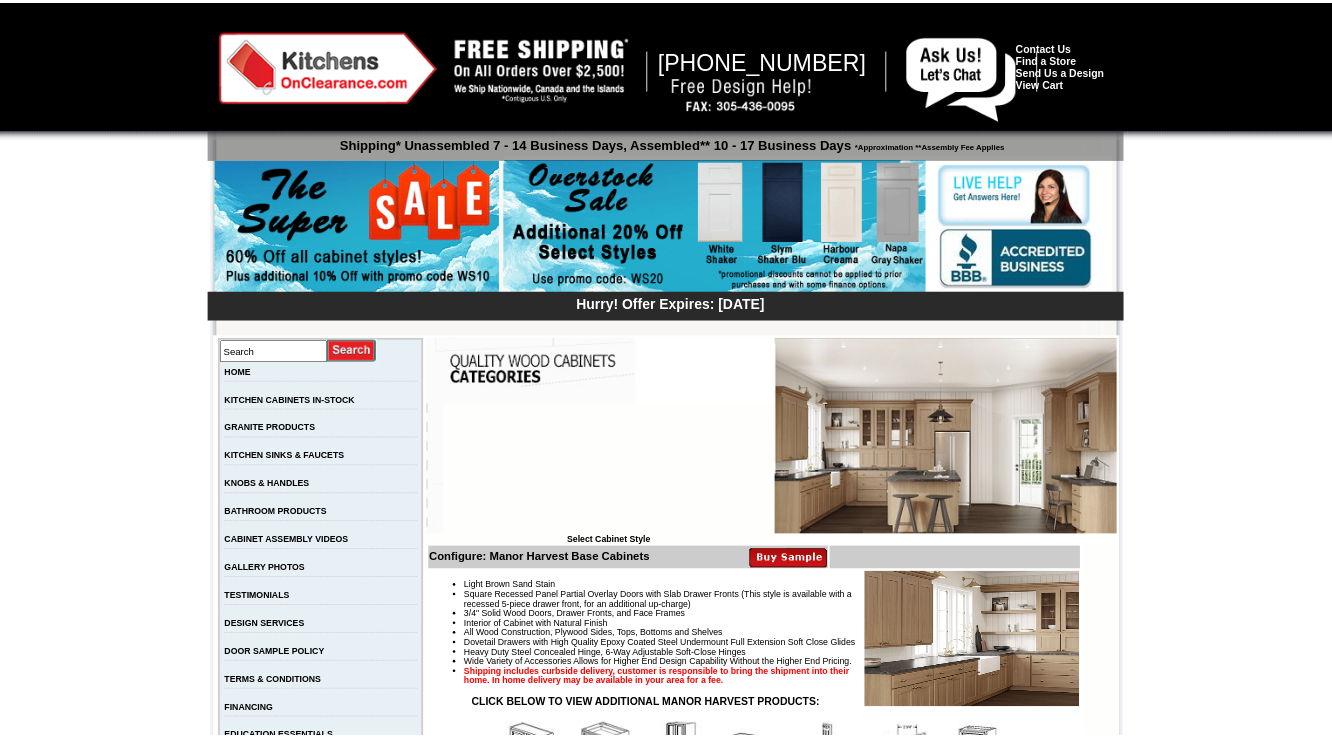 scroll, scrollTop: 0, scrollLeft: 0, axis: both 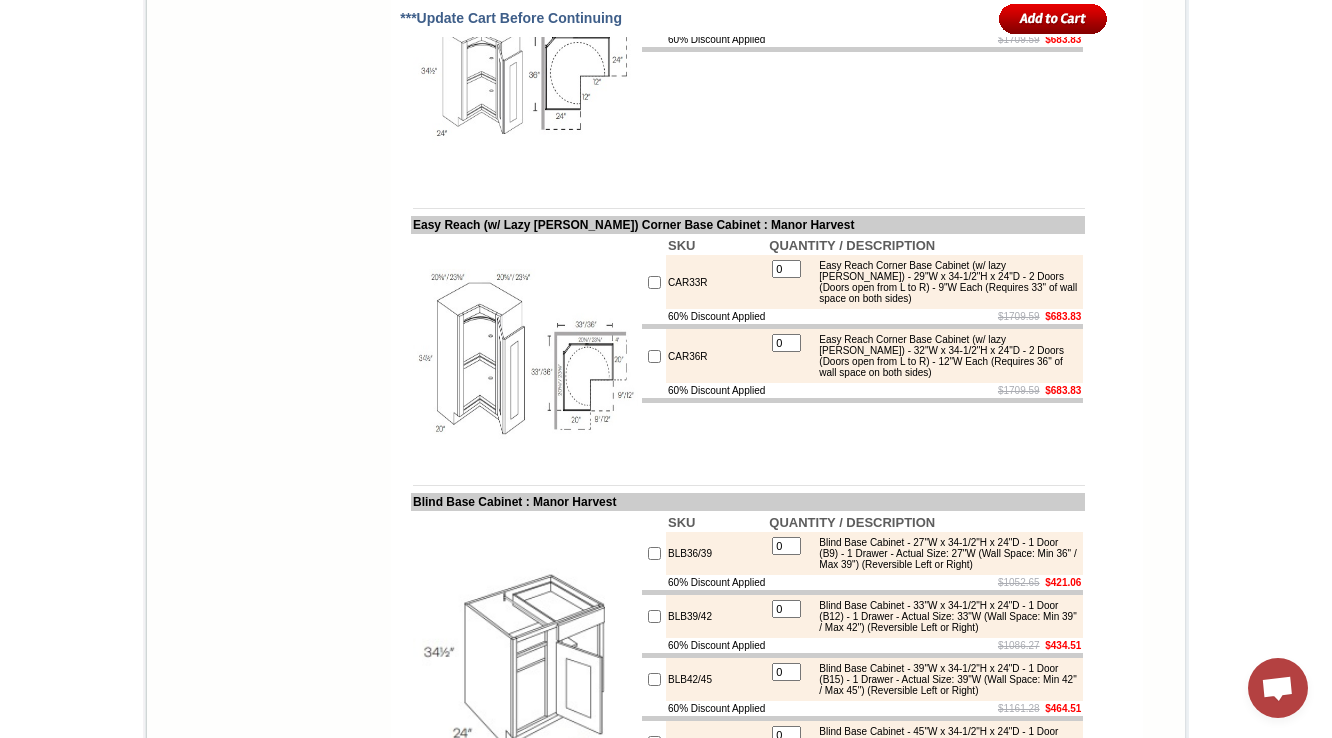 click at bounding box center [862, 49] 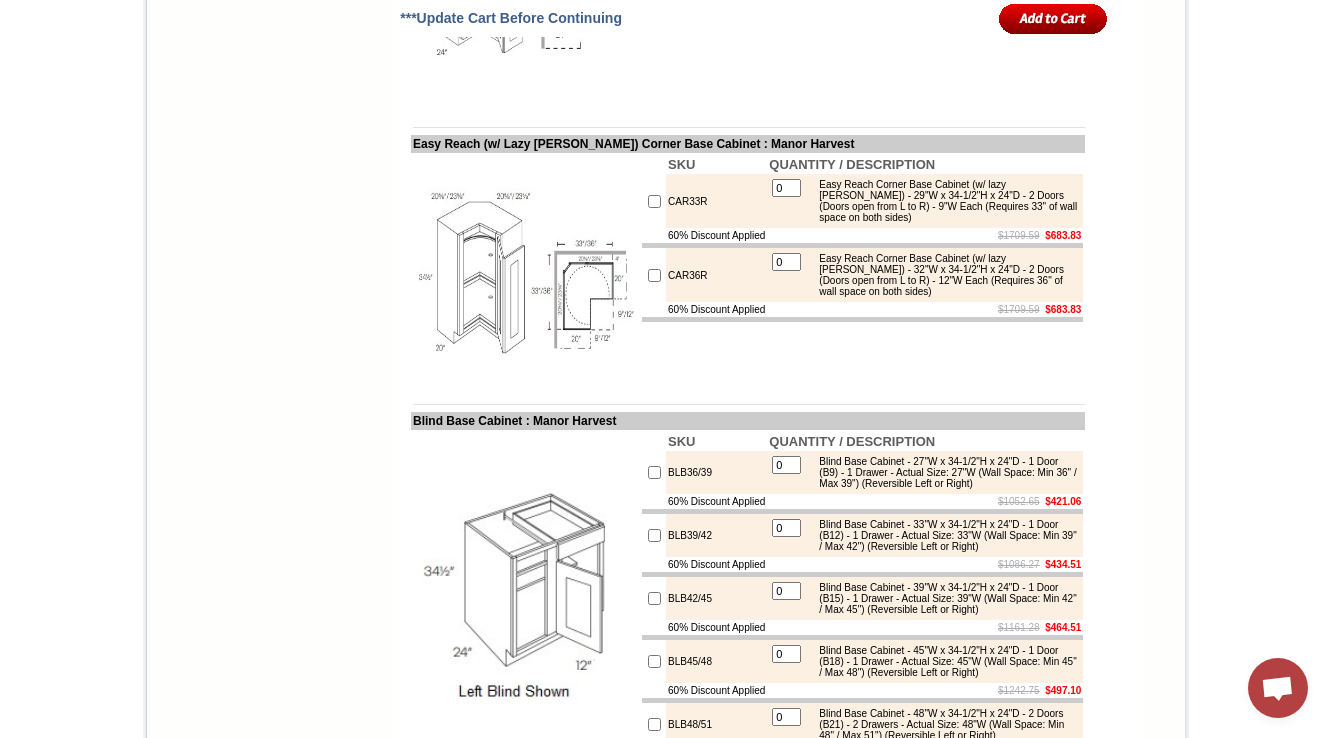 scroll, scrollTop: 4683, scrollLeft: 0, axis: vertical 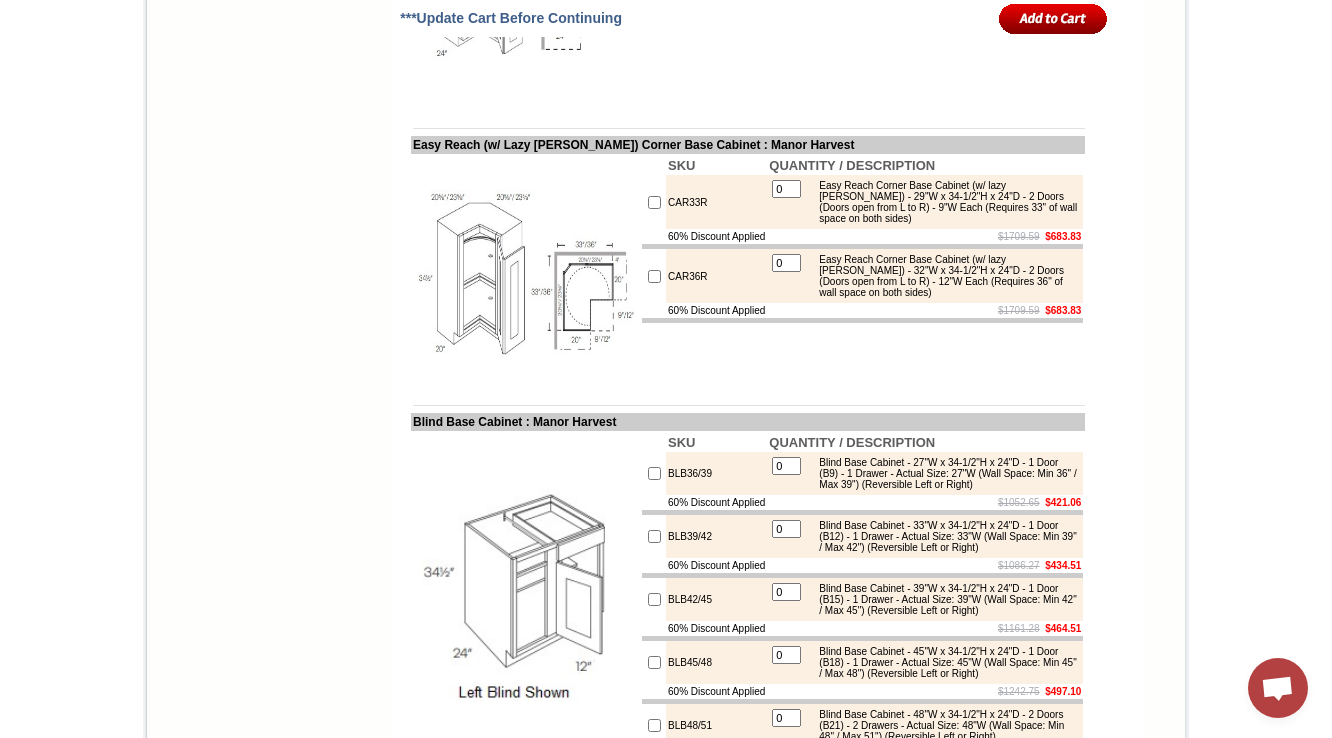 drag, startPoint x: 742, startPoint y: 80, endPoint x: 621, endPoint y: 89, distance: 121.33425 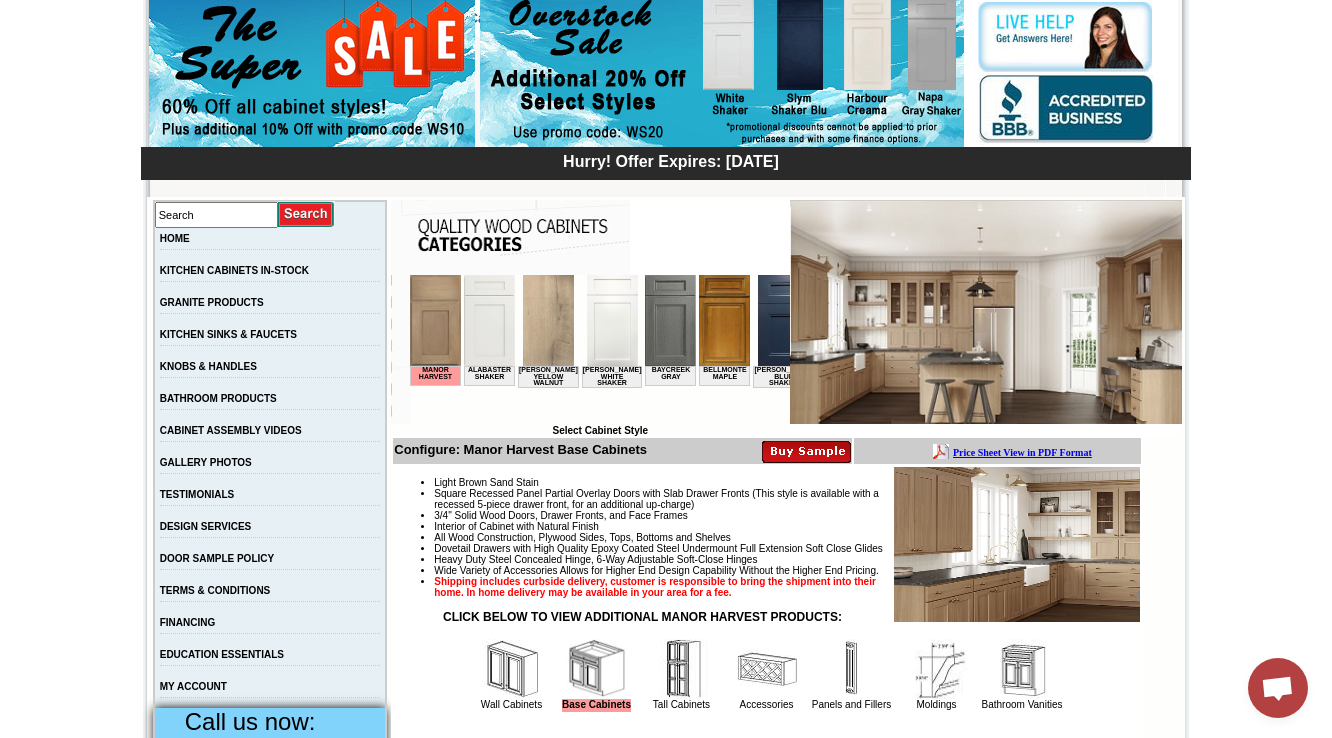 scroll, scrollTop: 0, scrollLeft: 2970, axis: horizontal 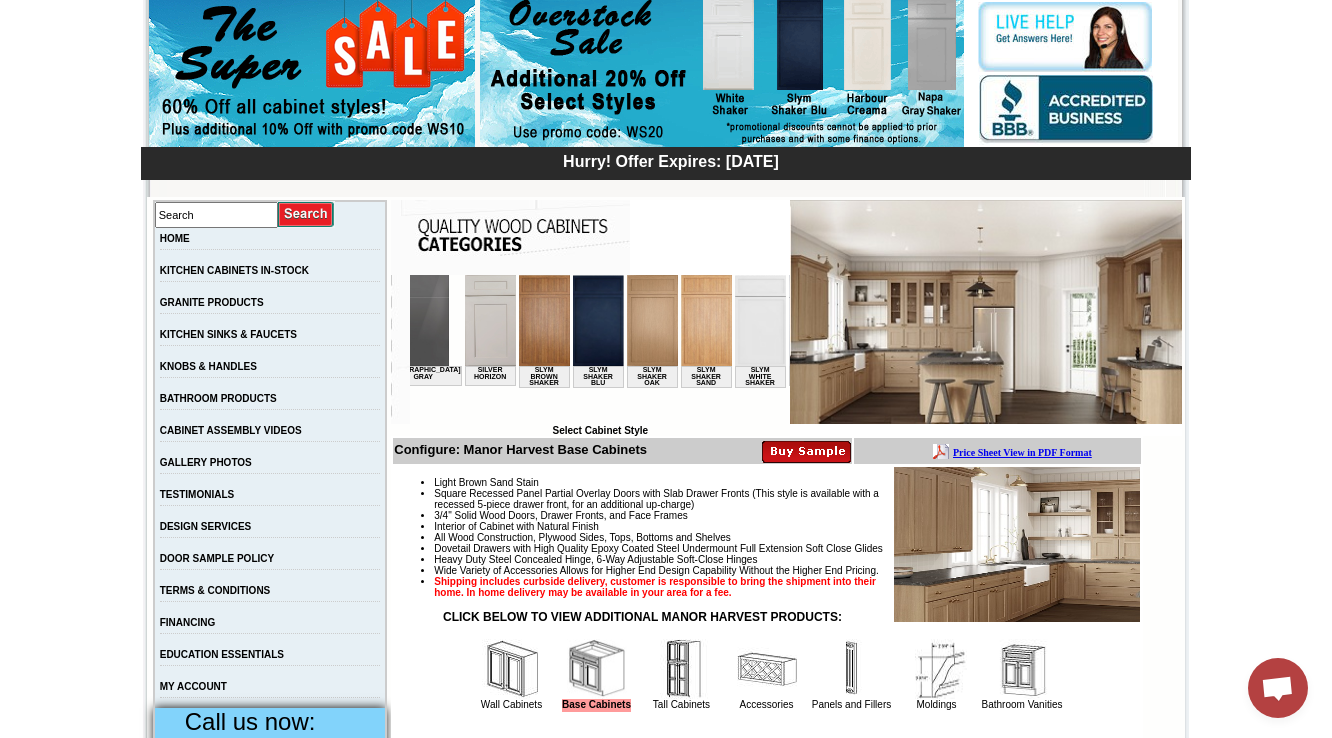 click at bounding box center [814, 320] 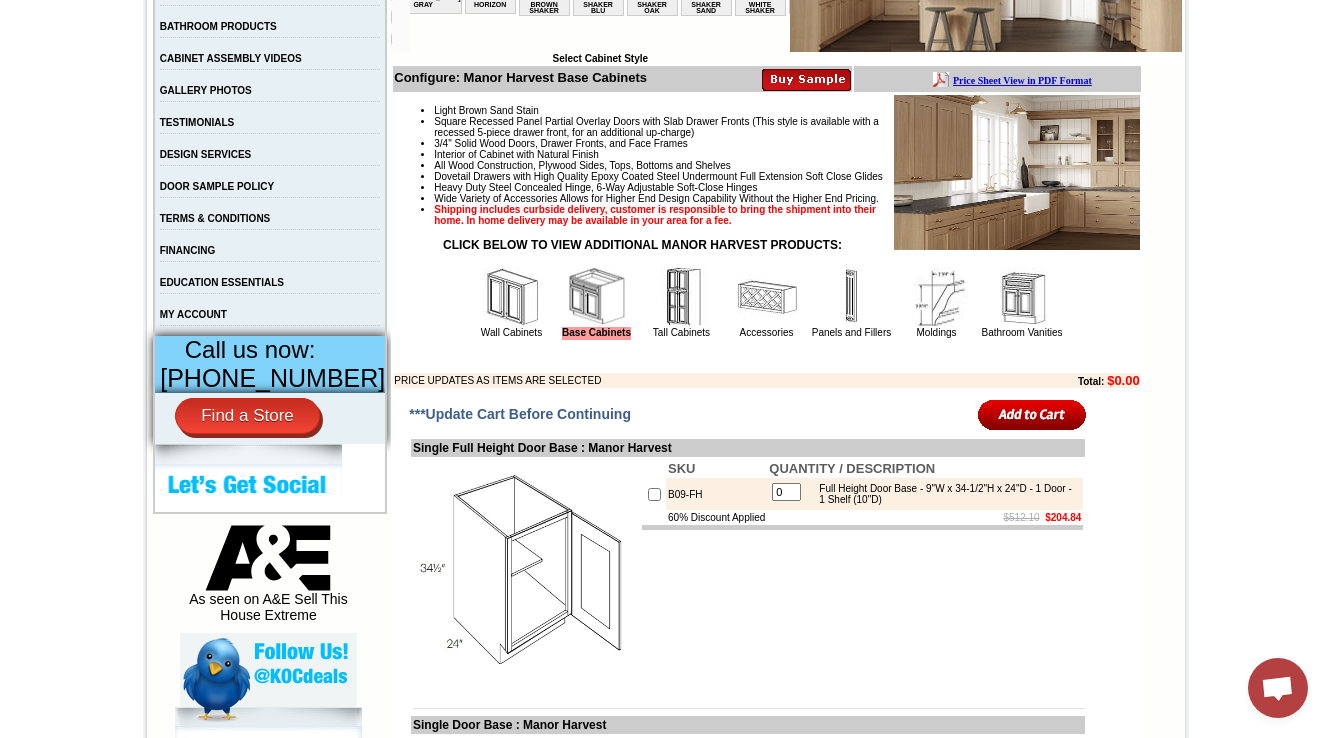 scroll, scrollTop: 584, scrollLeft: 0, axis: vertical 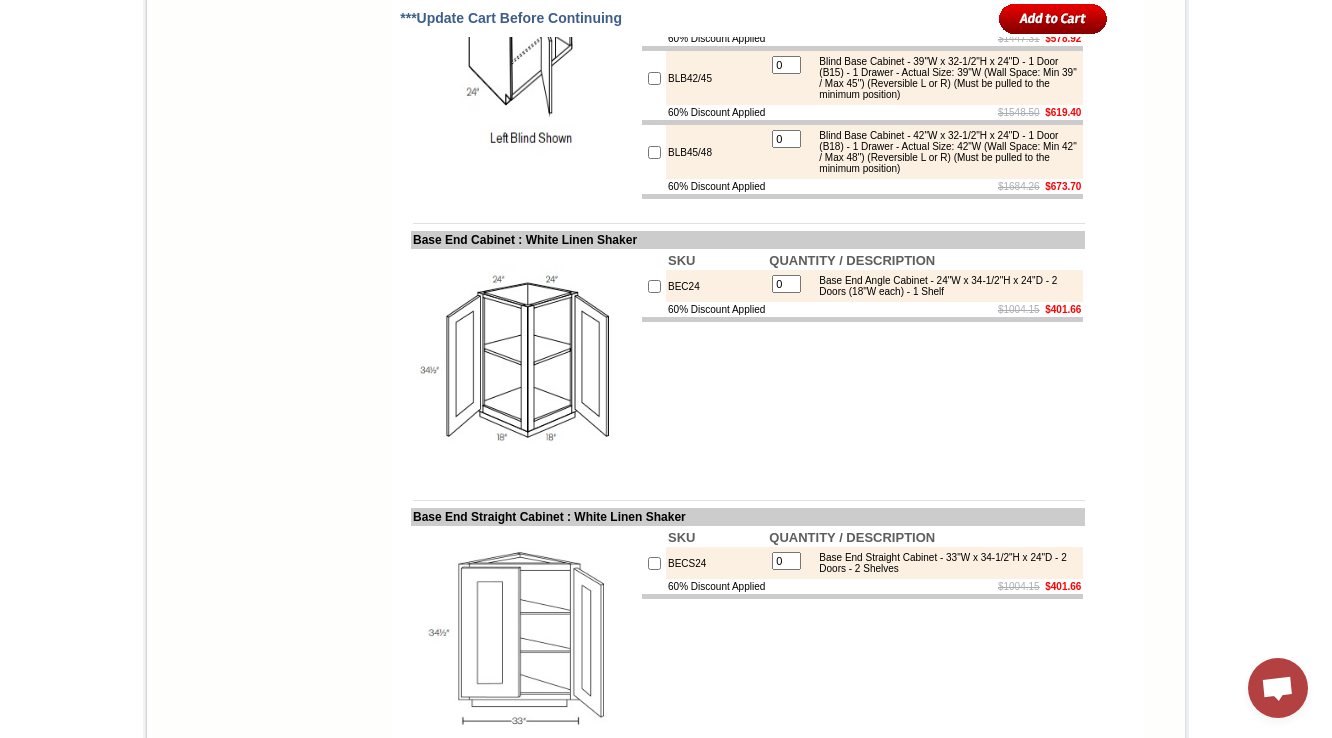 click on "SKU
QUANTITY / DESCRIPTION
LS36
0 Easy Reach Corner Base Cabinet (w/o lazy susan) - 32"W x 34-1/2"H x 24"D - 2 Doors (Doors open from L to R) - 12"W Each (Requires 36" of wall space on both sides)
$0.00" at bounding box center (862, -281) 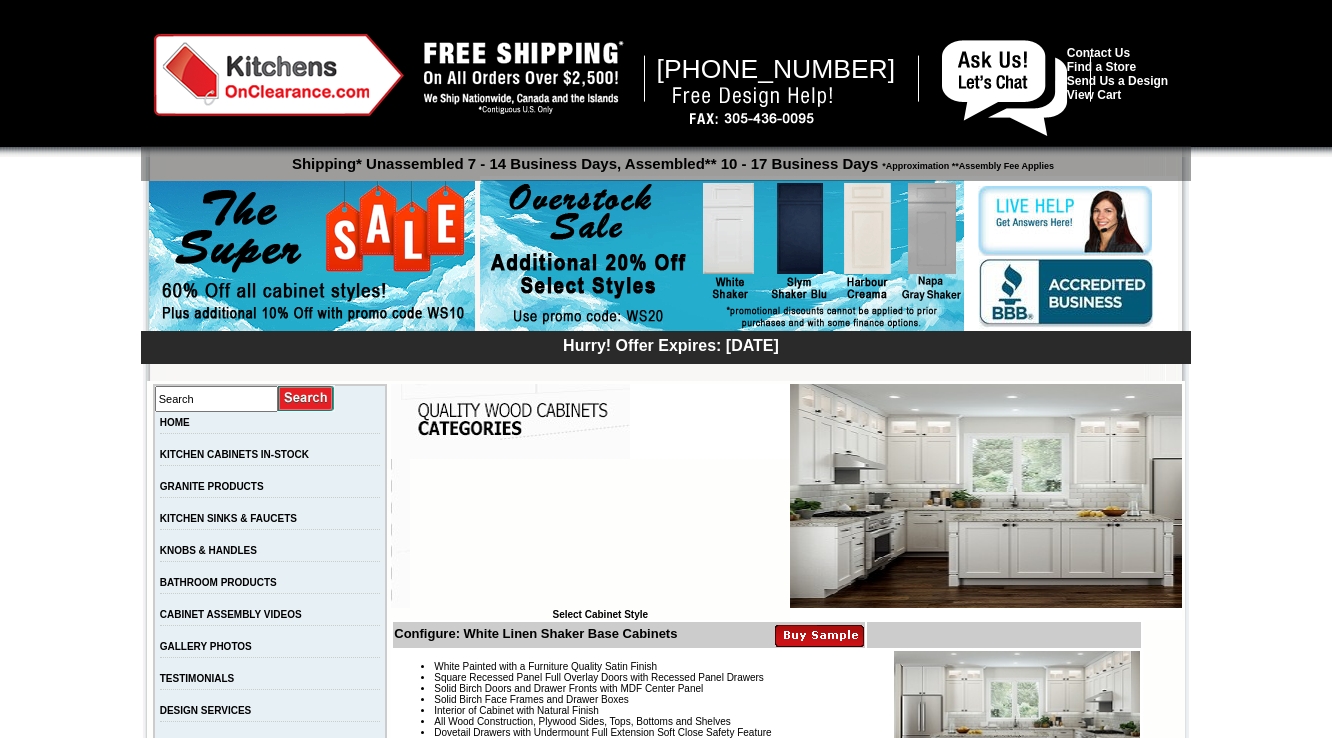 scroll, scrollTop: 10775, scrollLeft: 0, axis: vertical 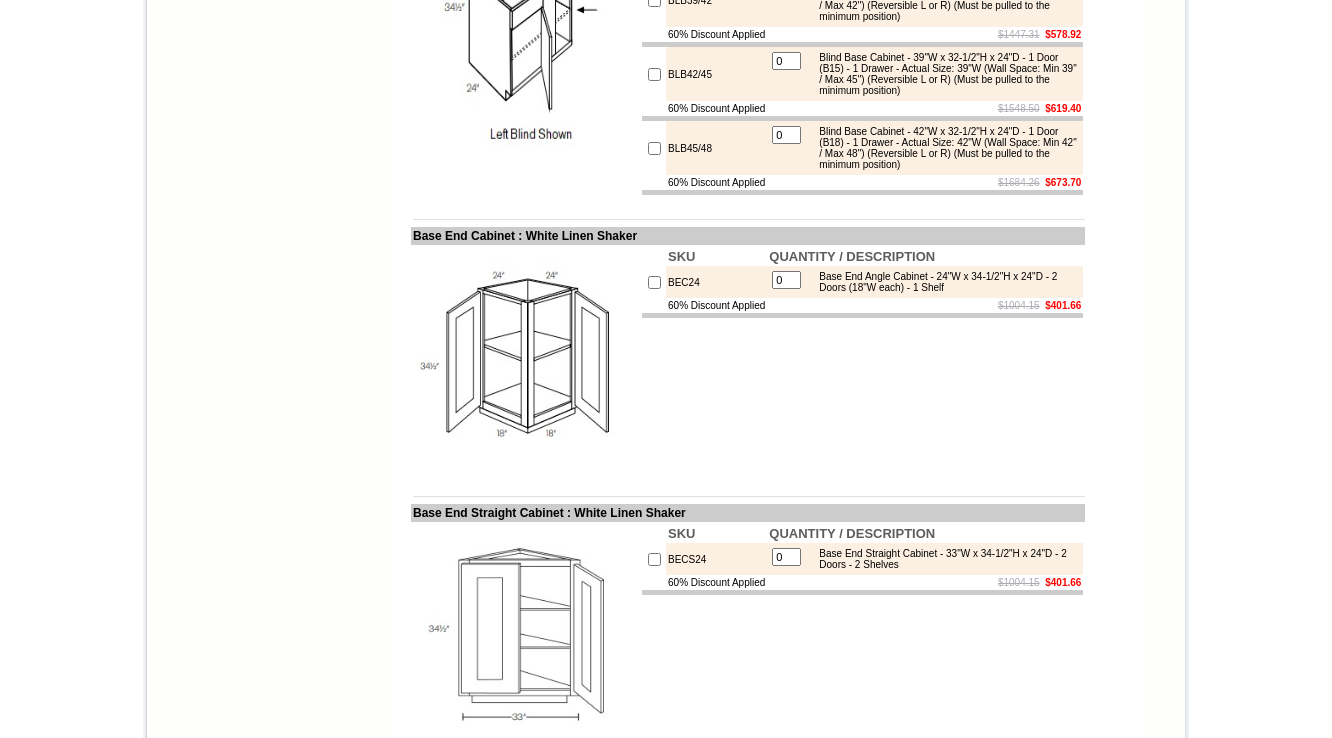 click at bounding box center (525, -285) 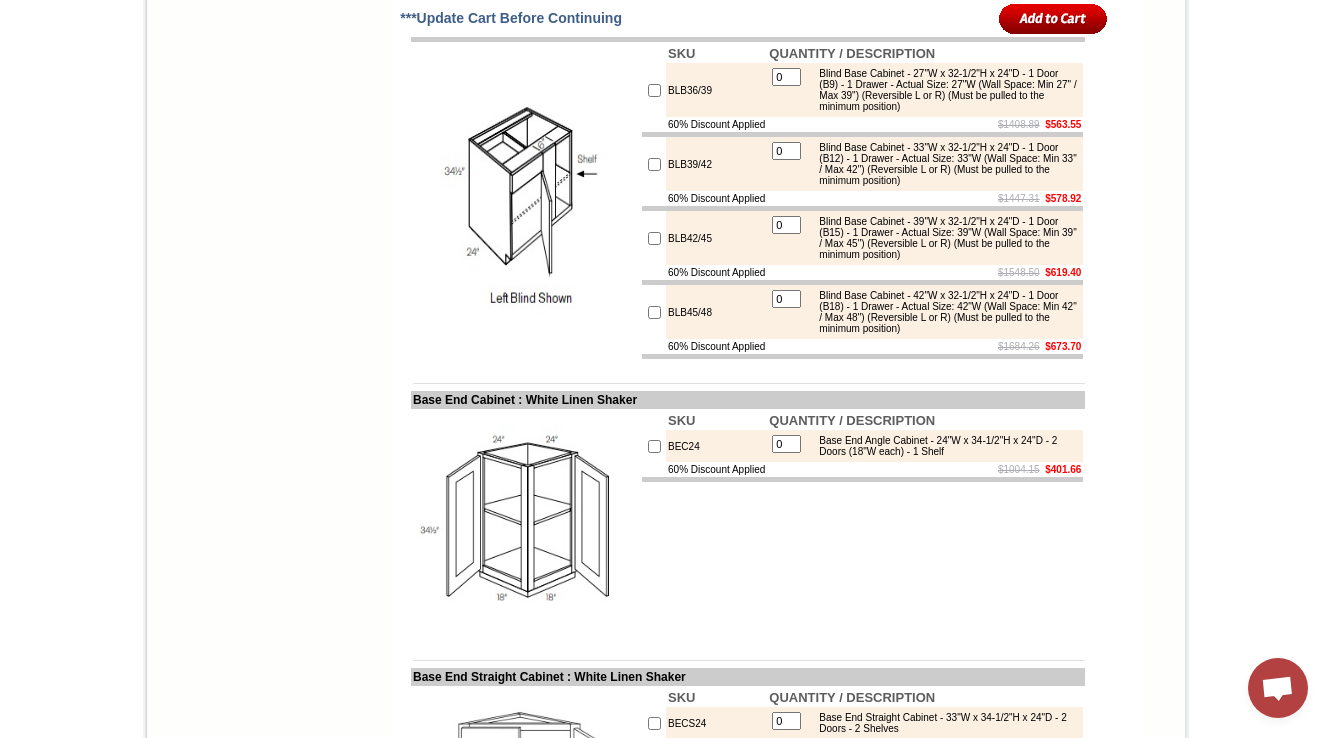 scroll, scrollTop: 10775, scrollLeft: 0, axis: vertical 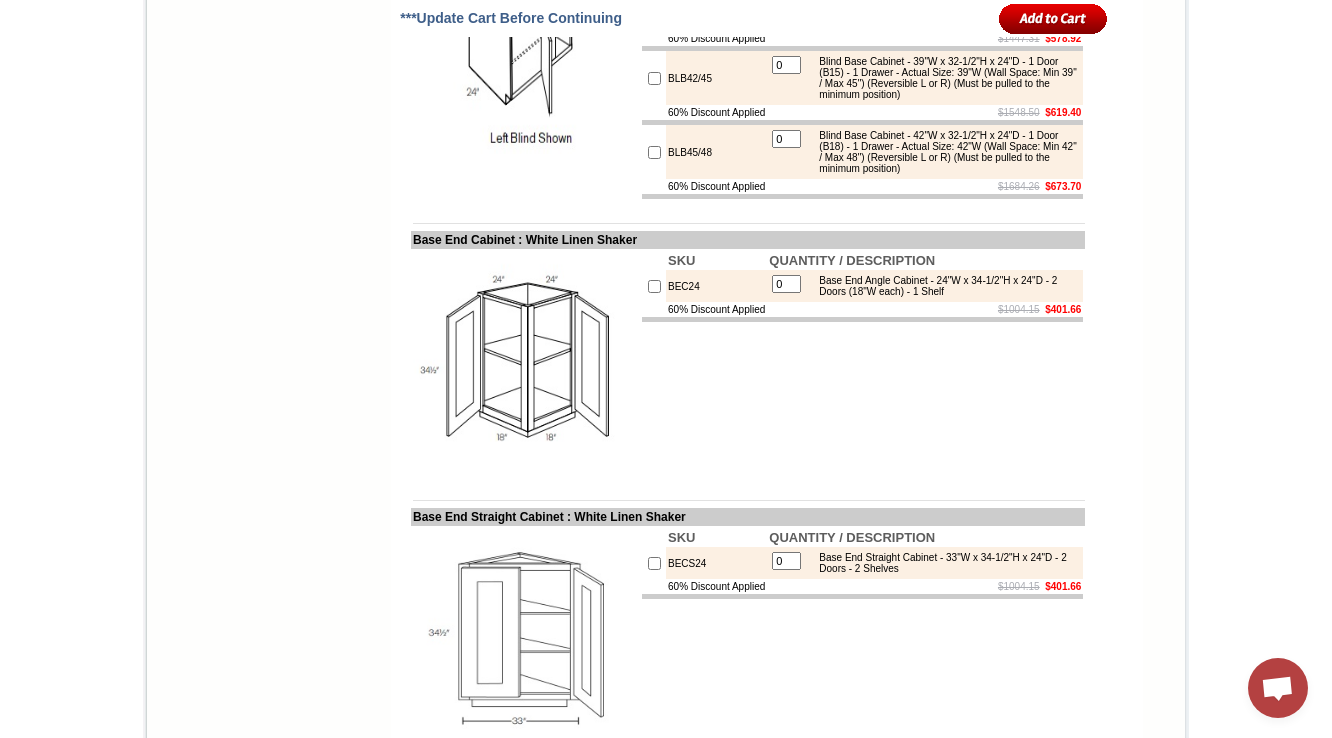 click on "SKU
QUANTITY / DESCRIPTION
LS36L
0 Easy Reach Corner Base Cabinet (w/o lazy susan) - 36"W x 34-1/2"H x 24"D - 2 Doors (Doors open from L to R) - 12"W Each (Requires 36" x 36" of wall space) (Pie is 2" X 12") Wooden Lazy Susan
$2644.87" at bounding box center [862, -281] 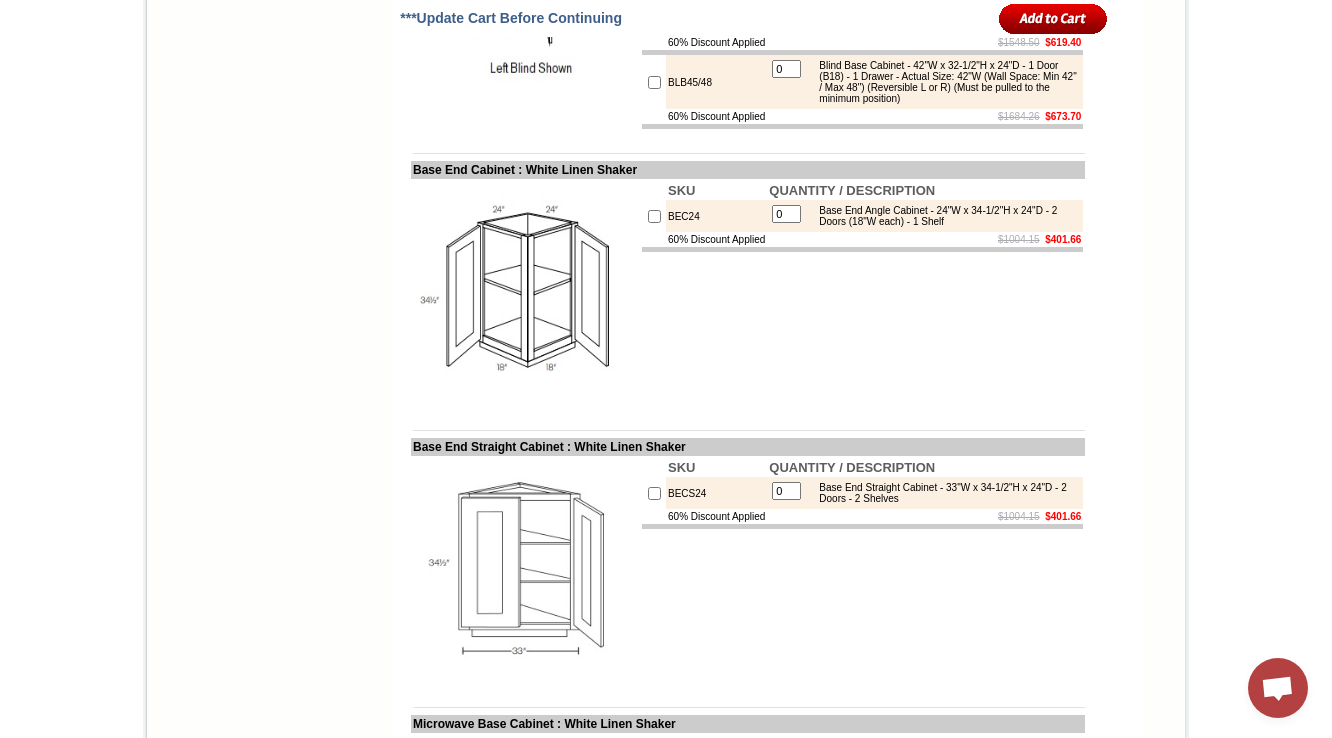 scroll, scrollTop: 10855, scrollLeft: 0, axis: vertical 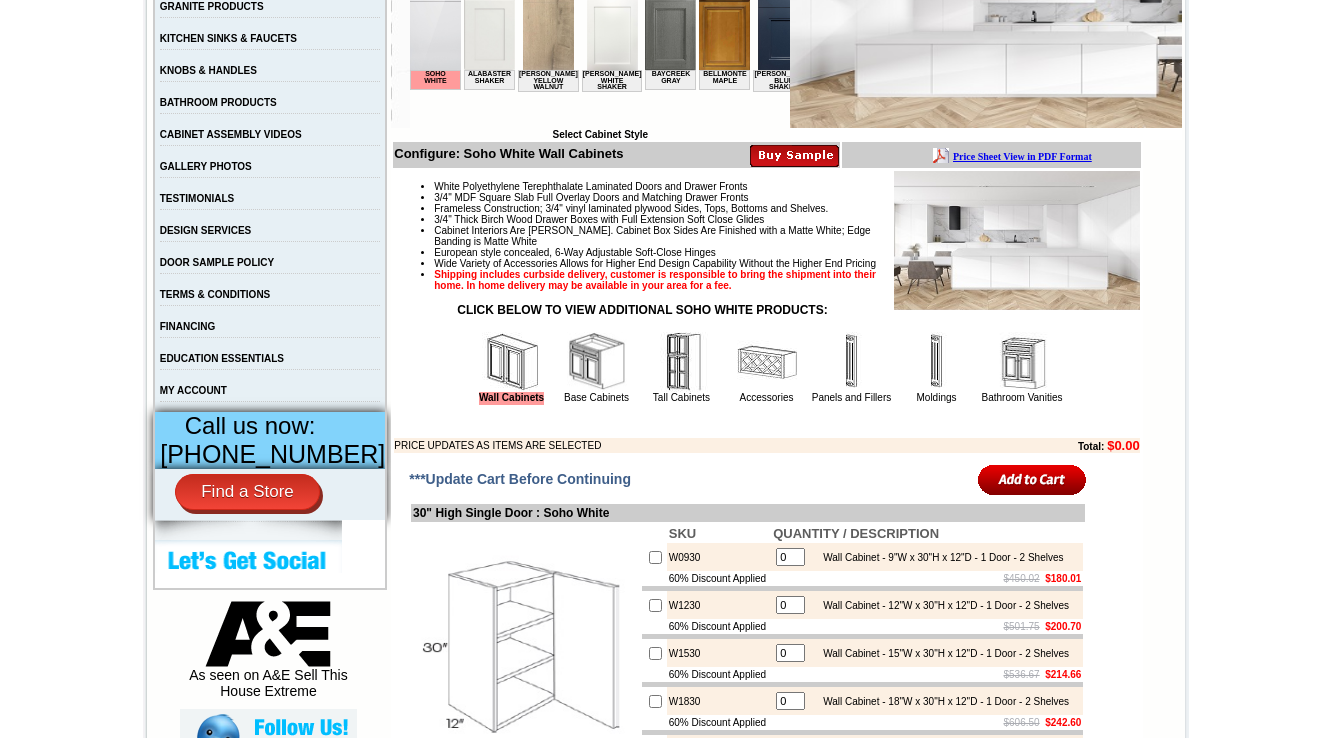 click on "Base Cabinets" at bounding box center (597, 367) 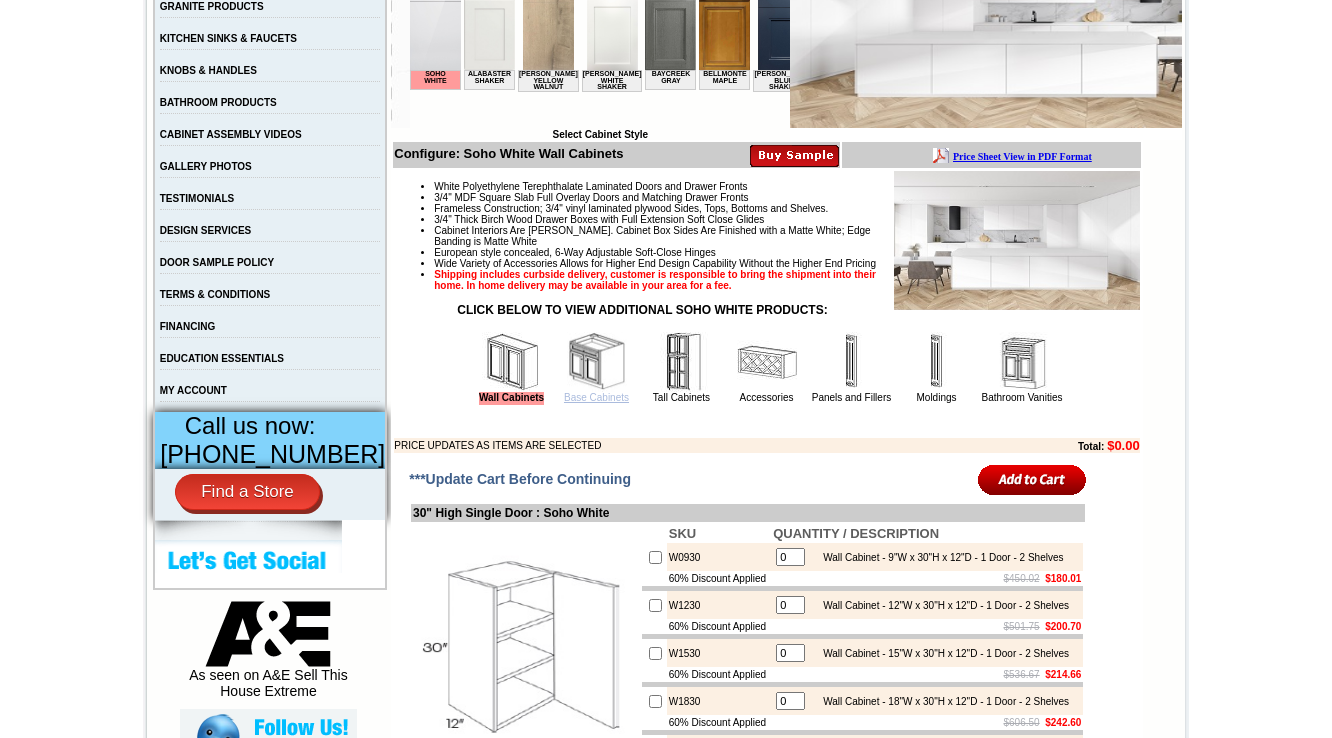 click on "Base Cabinets" at bounding box center (596, 397) 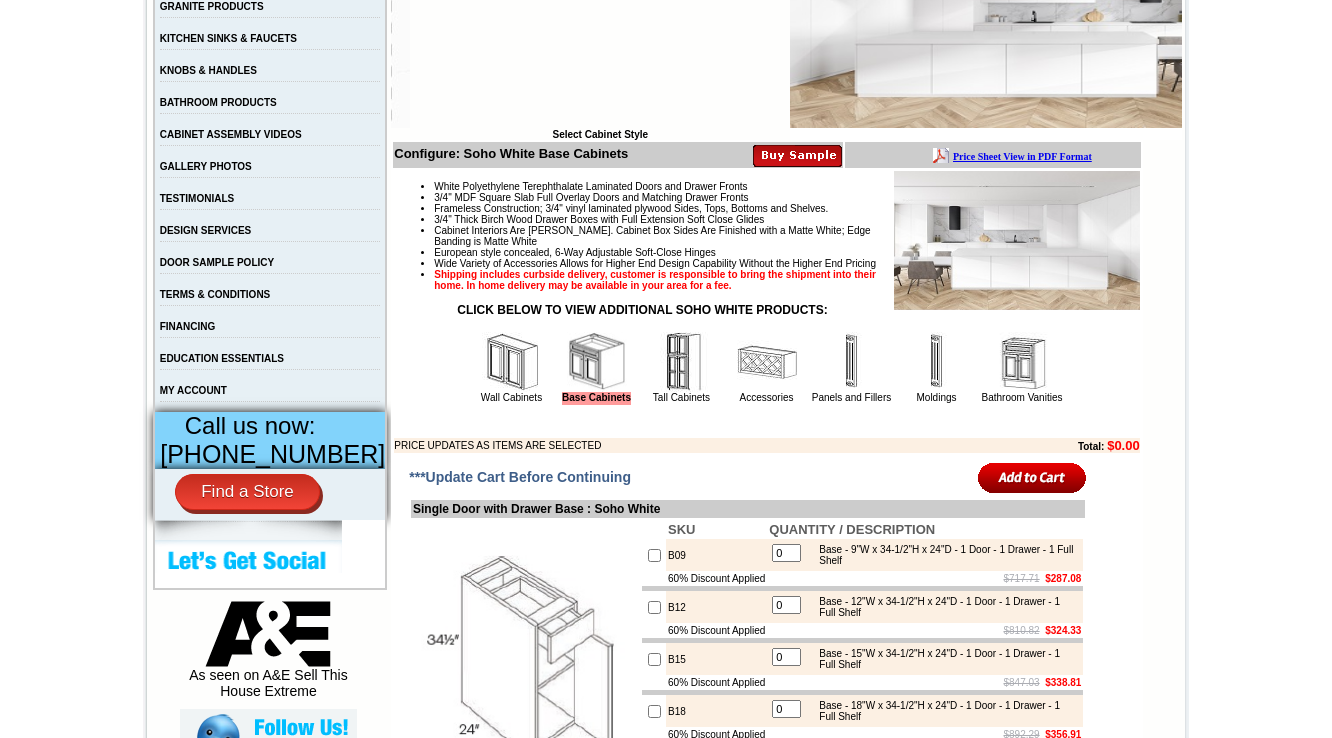 scroll, scrollTop: 0, scrollLeft: 0, axis: both 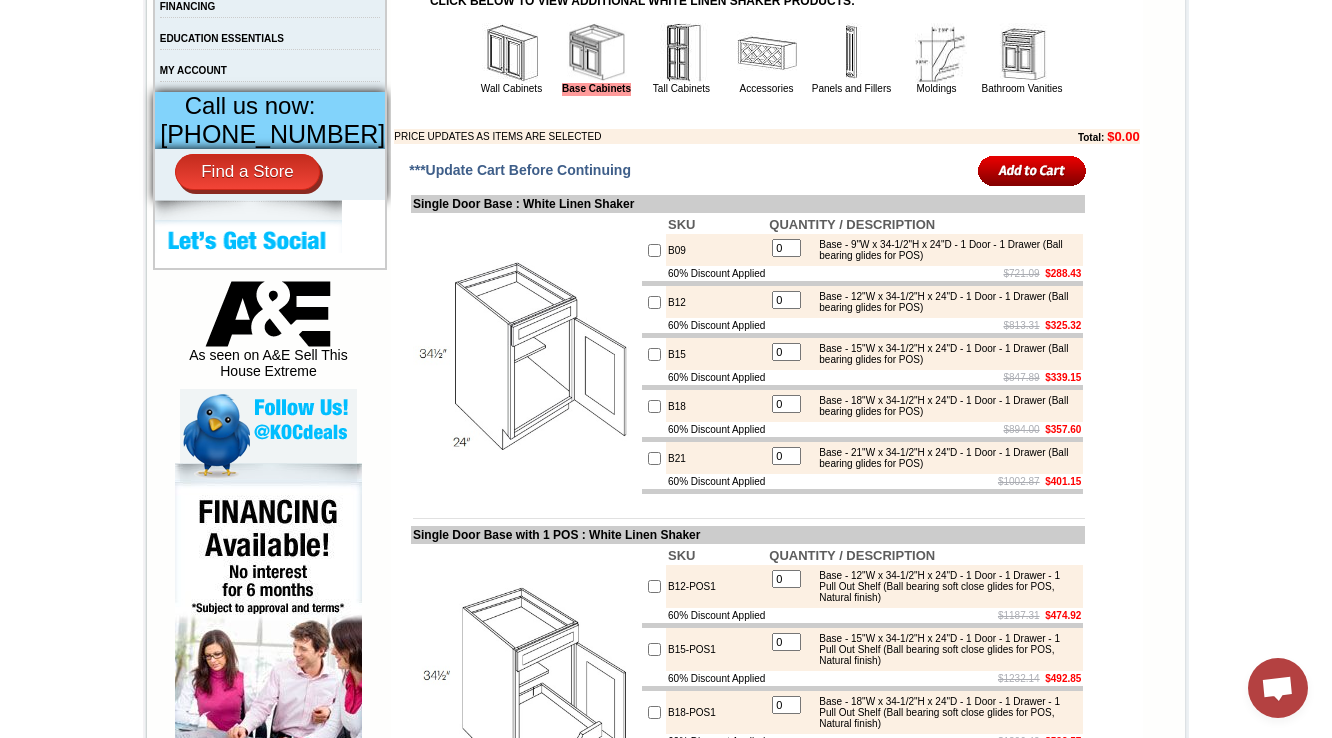 click at bounding box center [512, 53] 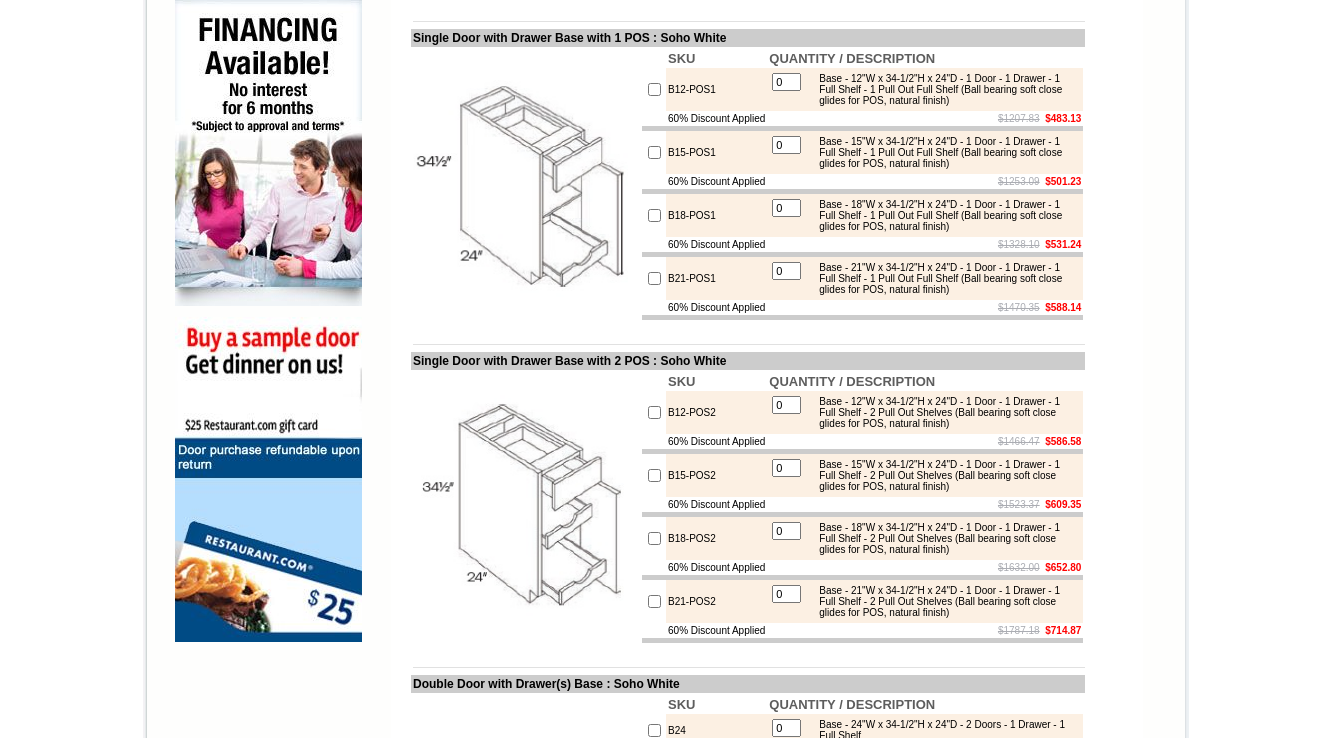 scroll, scrollTop: 0, scrollLeft: 0, axis: both 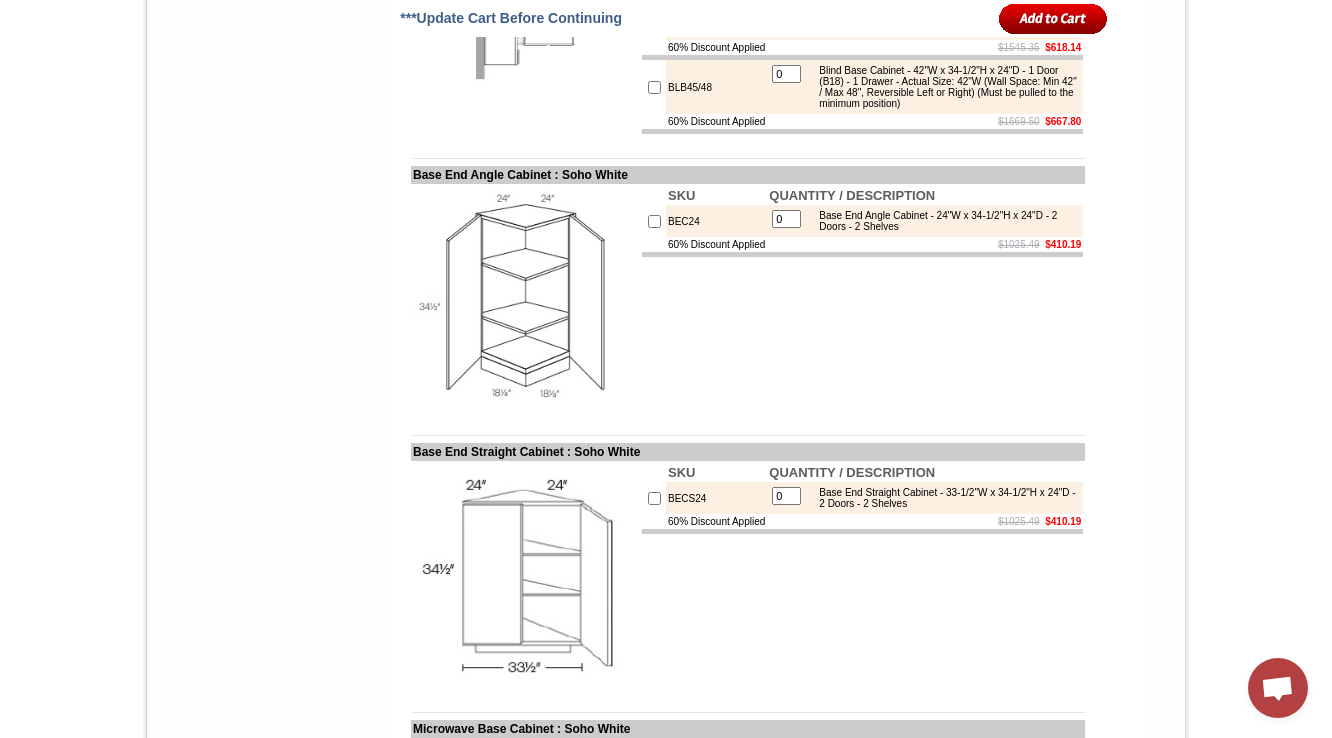 click on "Easy Reach Corner Base Cabinet (w/o lazy susan) - 36"W x 34-1/2"H x 24"D - 1 Door - 1 Shelf (Doors open from L to R) - 12"W Each (Requires s 33"x33" / 36"x36" of wall space on both sides) (Pie cut for 33" is 9" for 36" is 12") Natural wood lazy susan, Metal Rev-a-Shelf upgrade available" at bounding box center [911, -322] 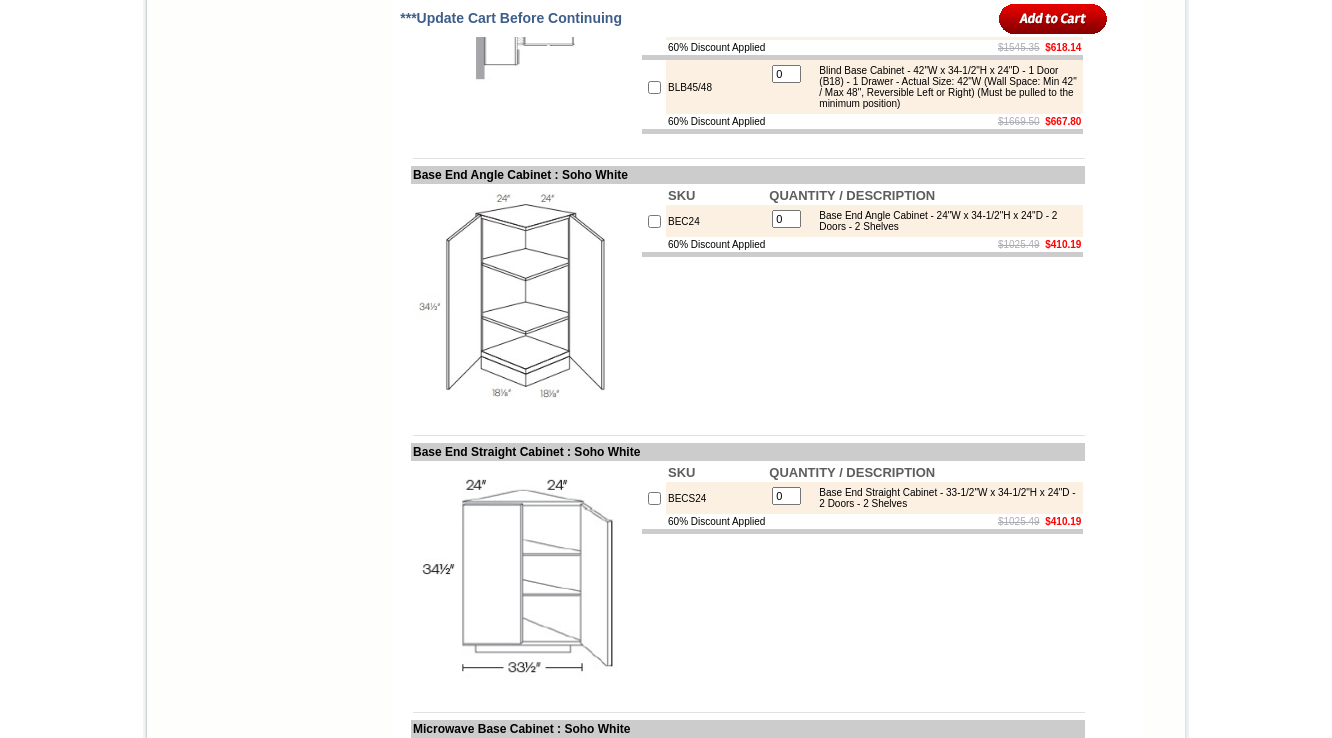 scroll, scrollTop: 0, scrollLeft: 0, axis: both 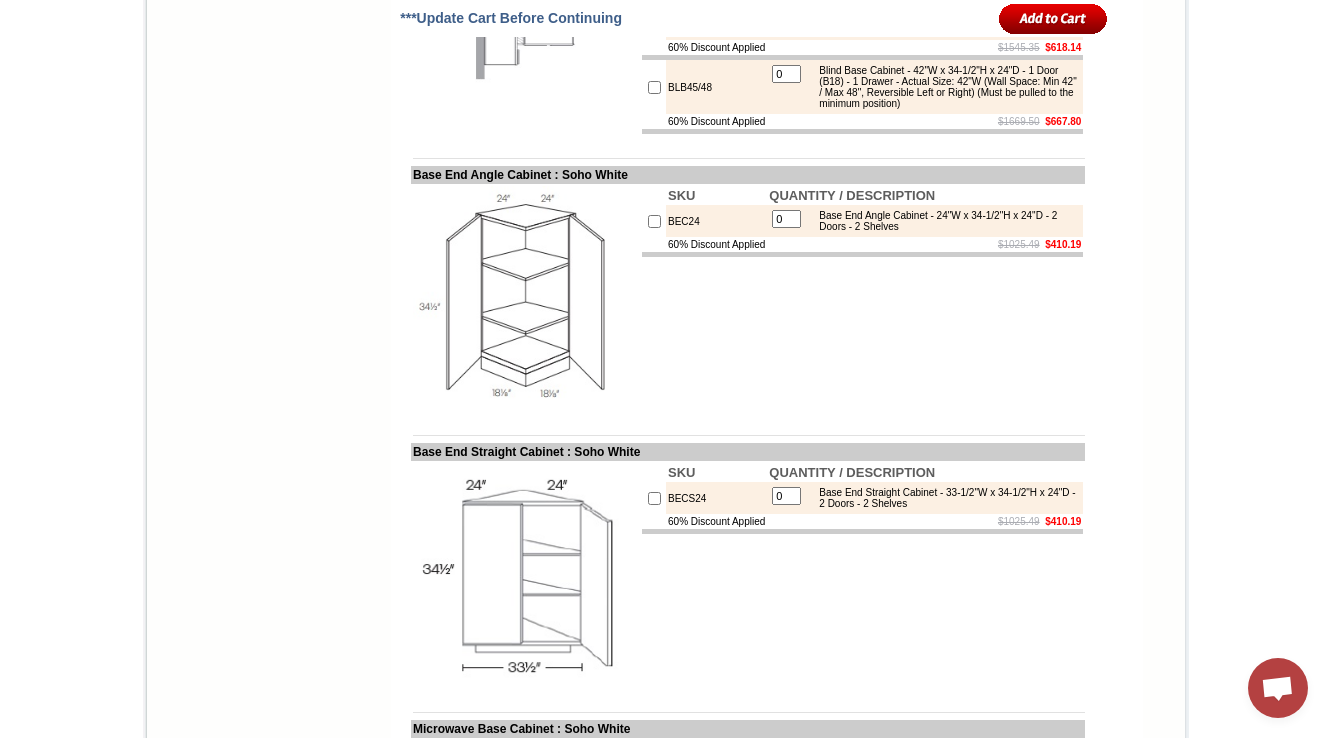 click at bounding box center [862, -272] 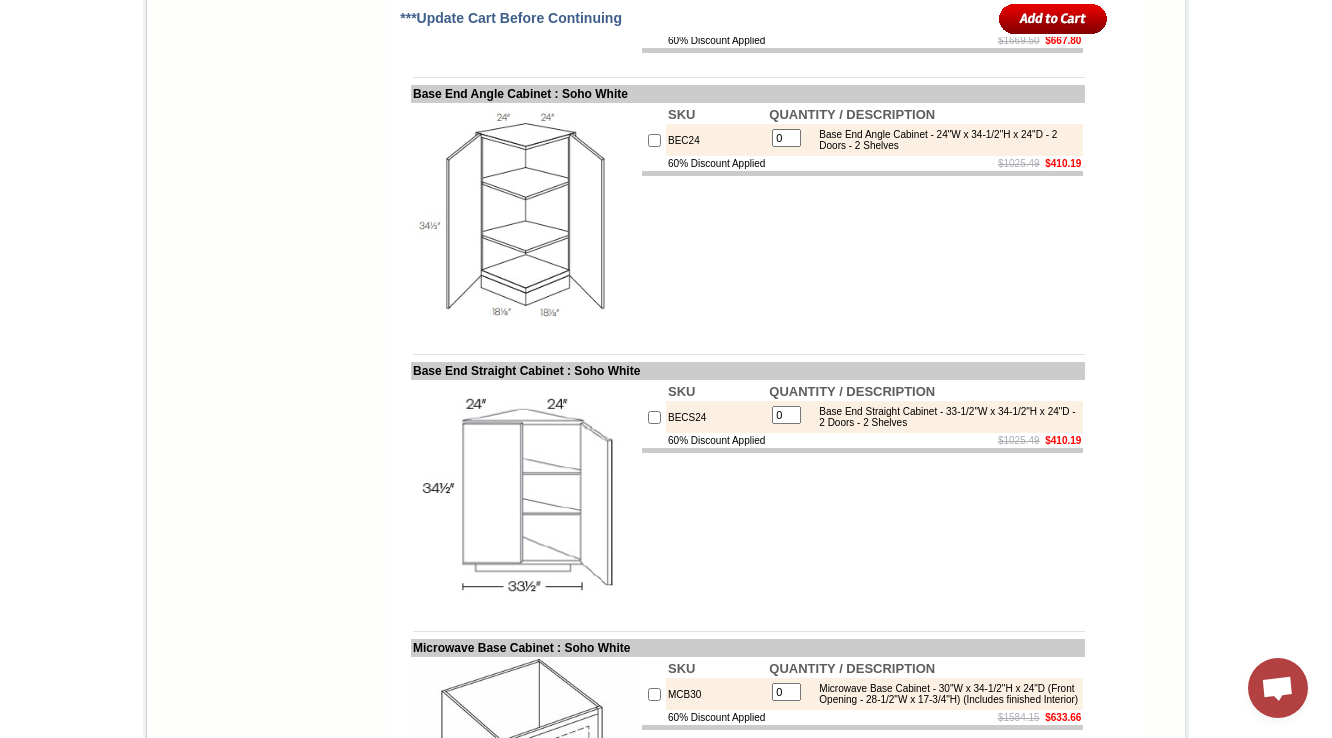 scroll, scrollTop: 9392, scrollLeft: 0, axis: vertical 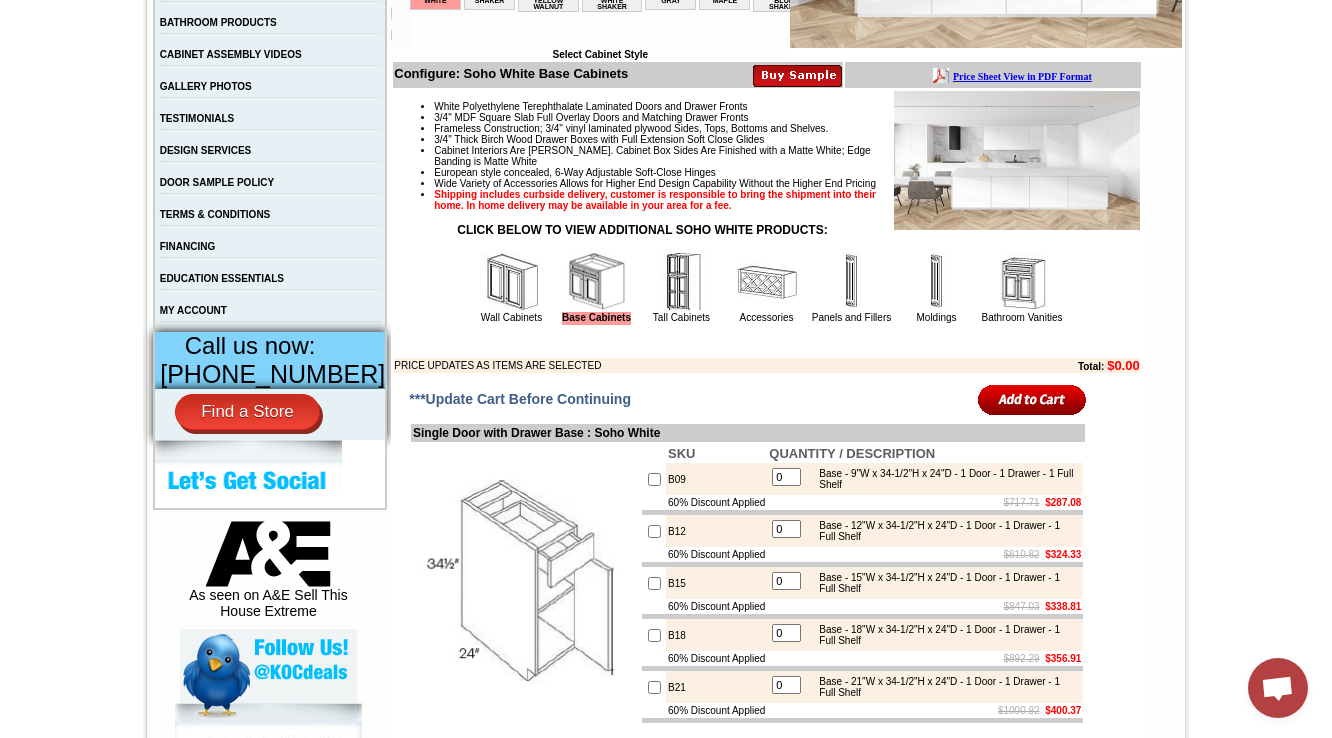 click at bounding box center (512, 282) 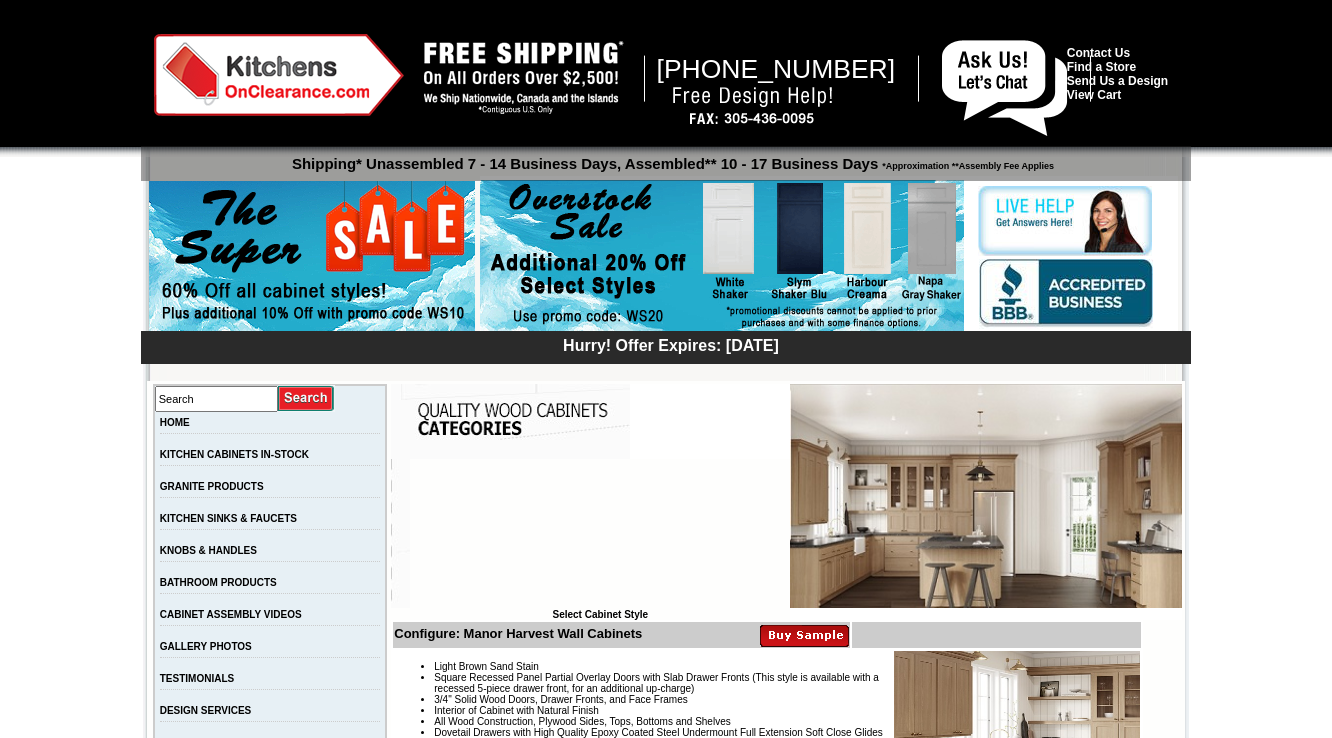 scroll, scrollTop: 480, scrollLeft: 0, axis: vertical 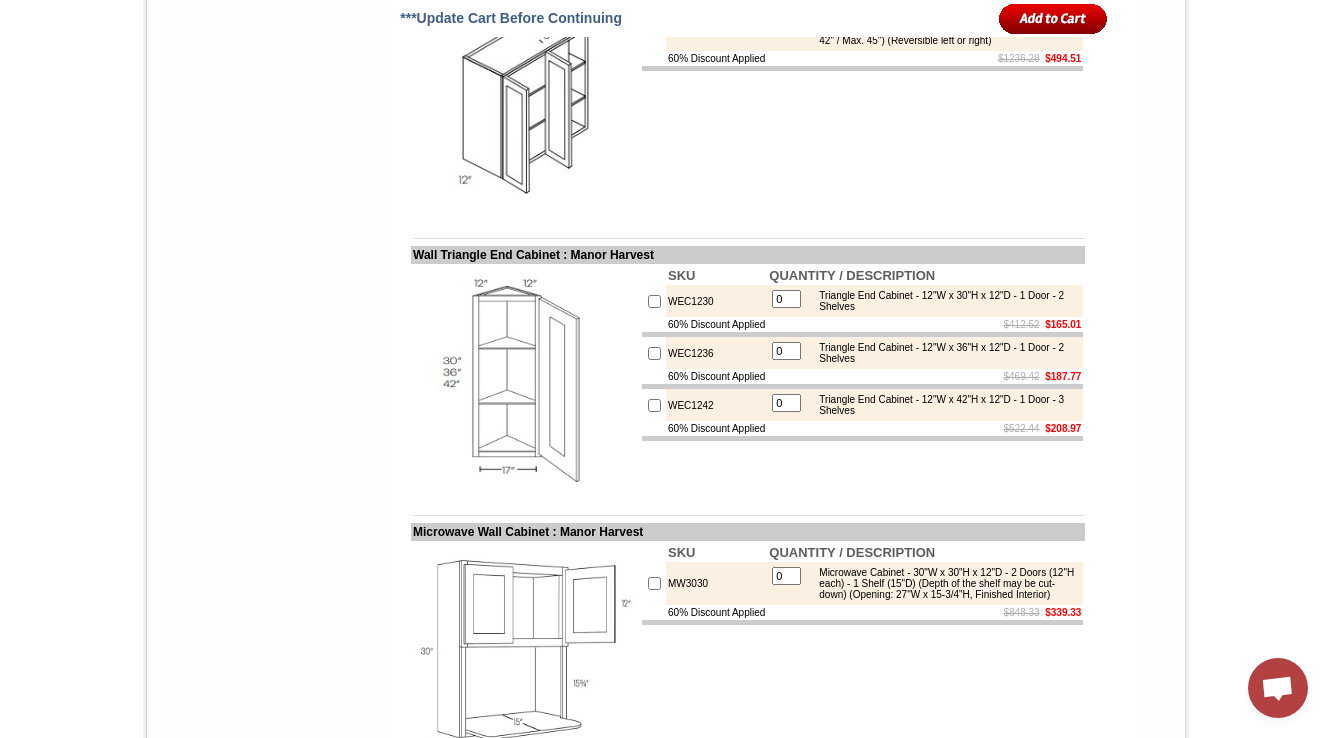 click on "30" High Single Door : Manor Harvest
SKU
QUANTITY / DESCRIPTION
W0930
0 Wall - 9"W x 30"H x 12"D - 1 Door - 2 Shelves
60% Discount Applied
$351.74    $140.69
W1230
0 Wall - 12"W x 30"H x 12"D - 1 Door - 2 Shelves
60% Discount Applied
$391.83    $156.73
W1530
0" at bounding box center [748, -2011] 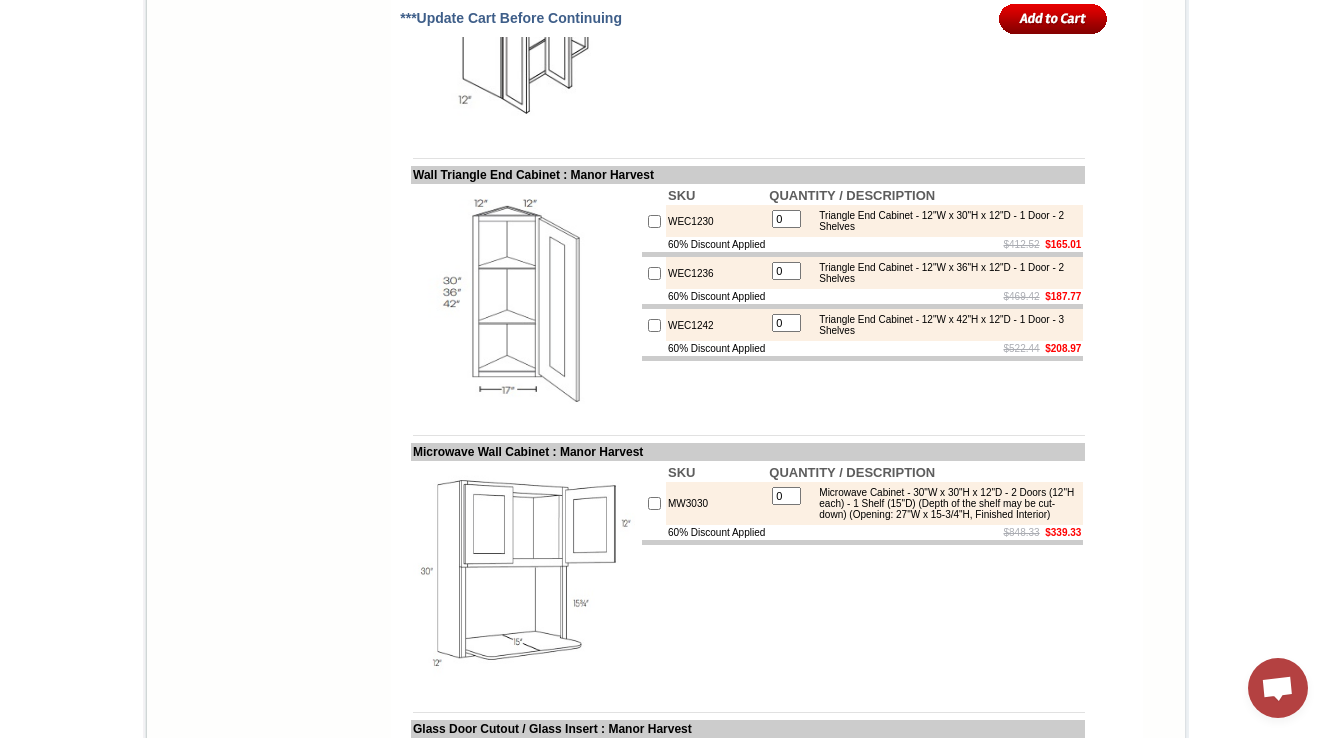 drag, startPoint x: 682, startPoint y: 353, endPoint x: 678, endPoint y: 364, distance: 11.7046995 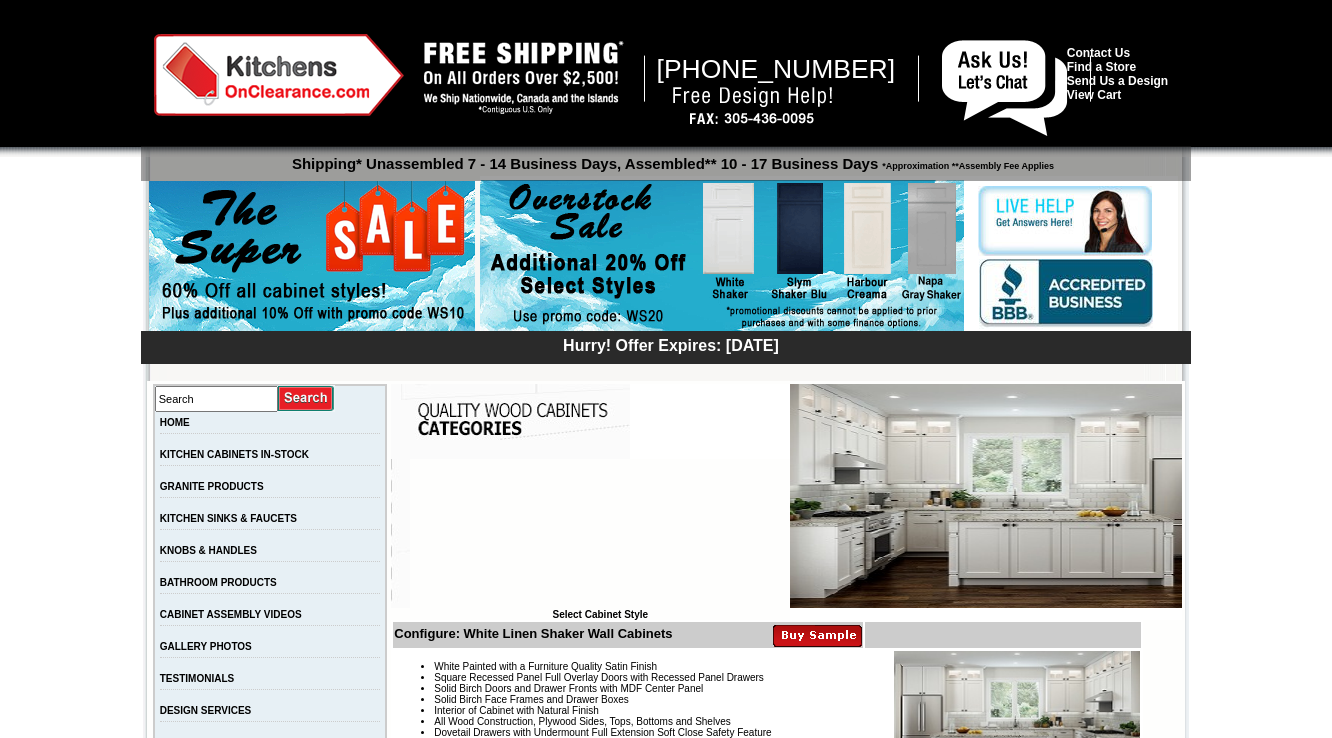 scroll, scrollTop: 0, scrollLeft: 0, axis: both 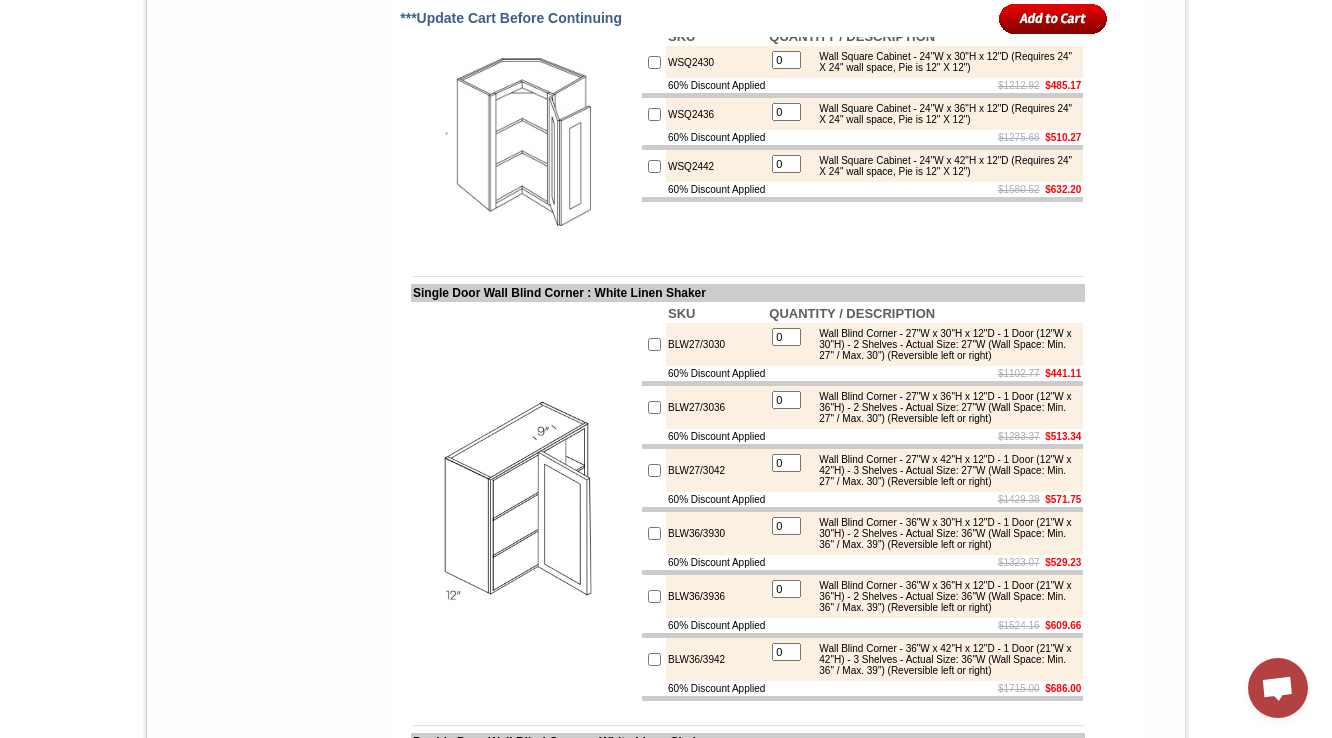 click on "CW2442" at bounding box center [716, -111] 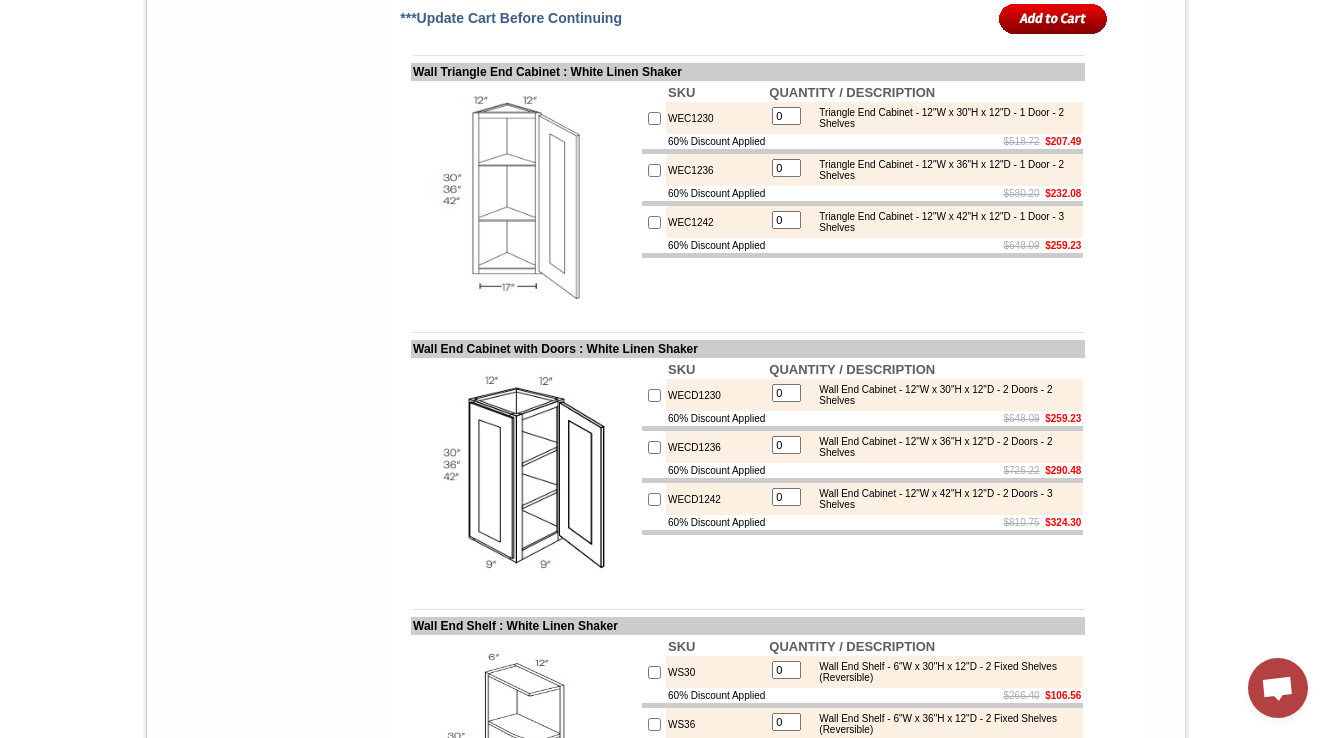 scroll, scrollTop: 6737, scrollLeft: 0, axis: vertical 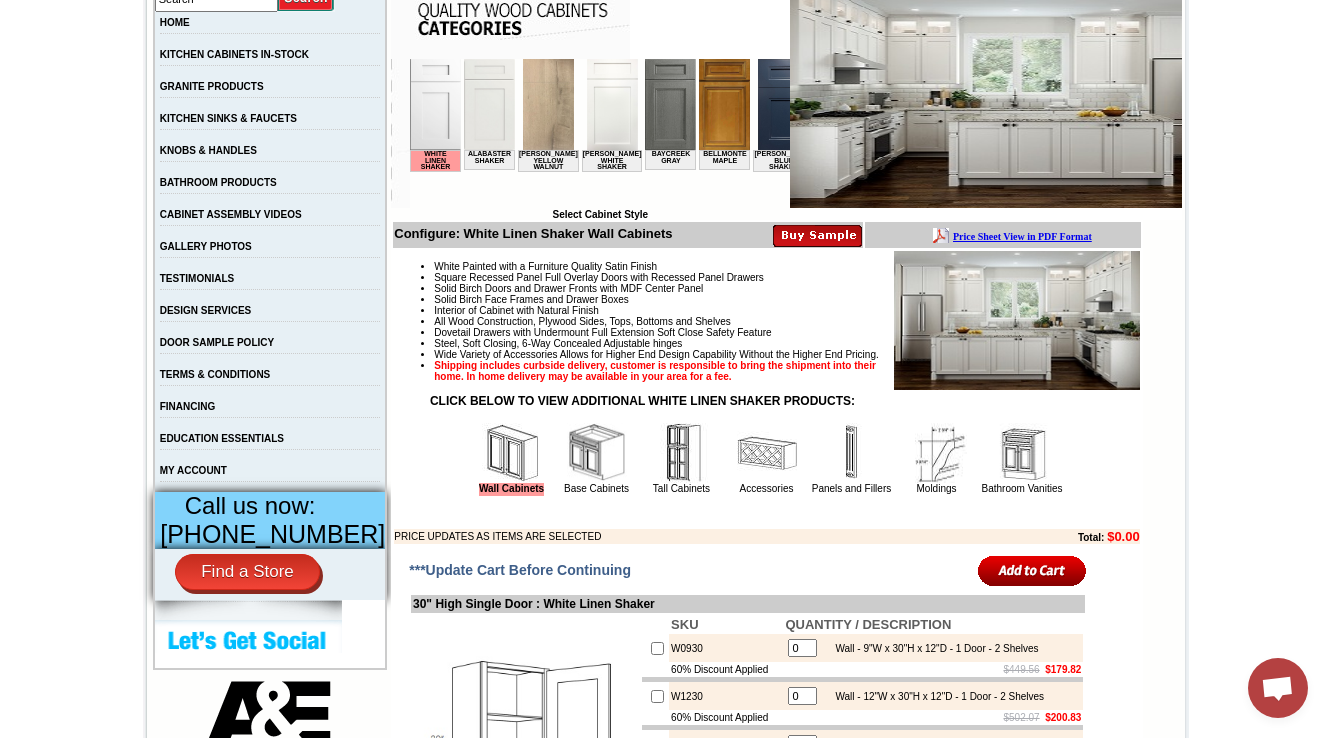 click at bounding box center (767, 453) 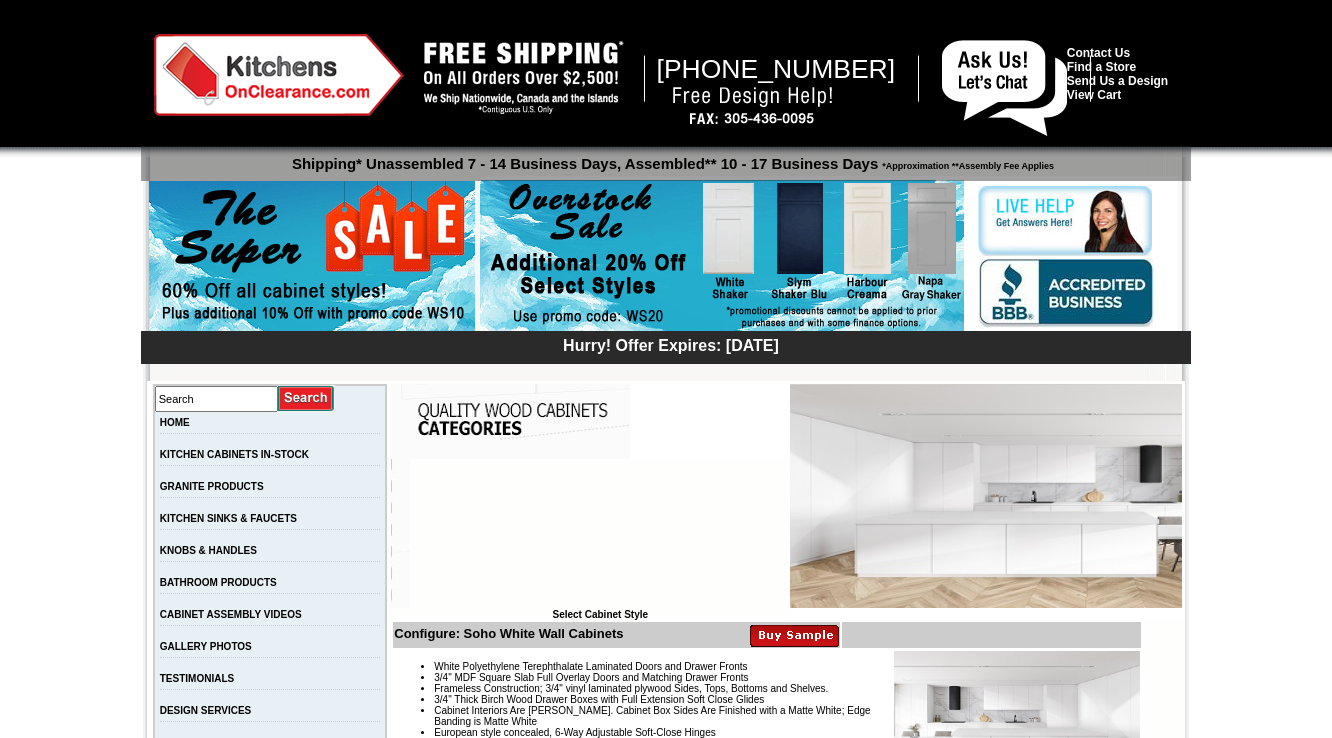 scroll, scrollTop: 0, scrollLeft: 0, axis: both 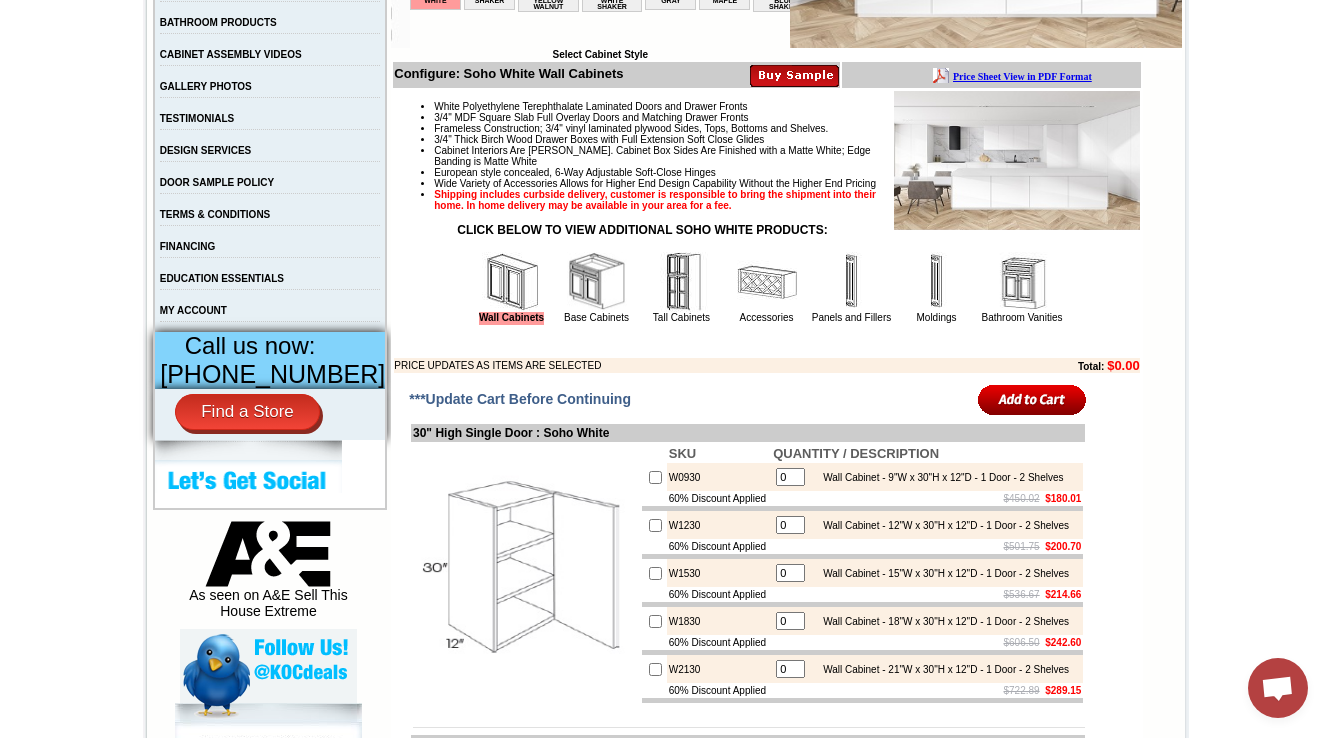 click at bounding box center (1022, 282) 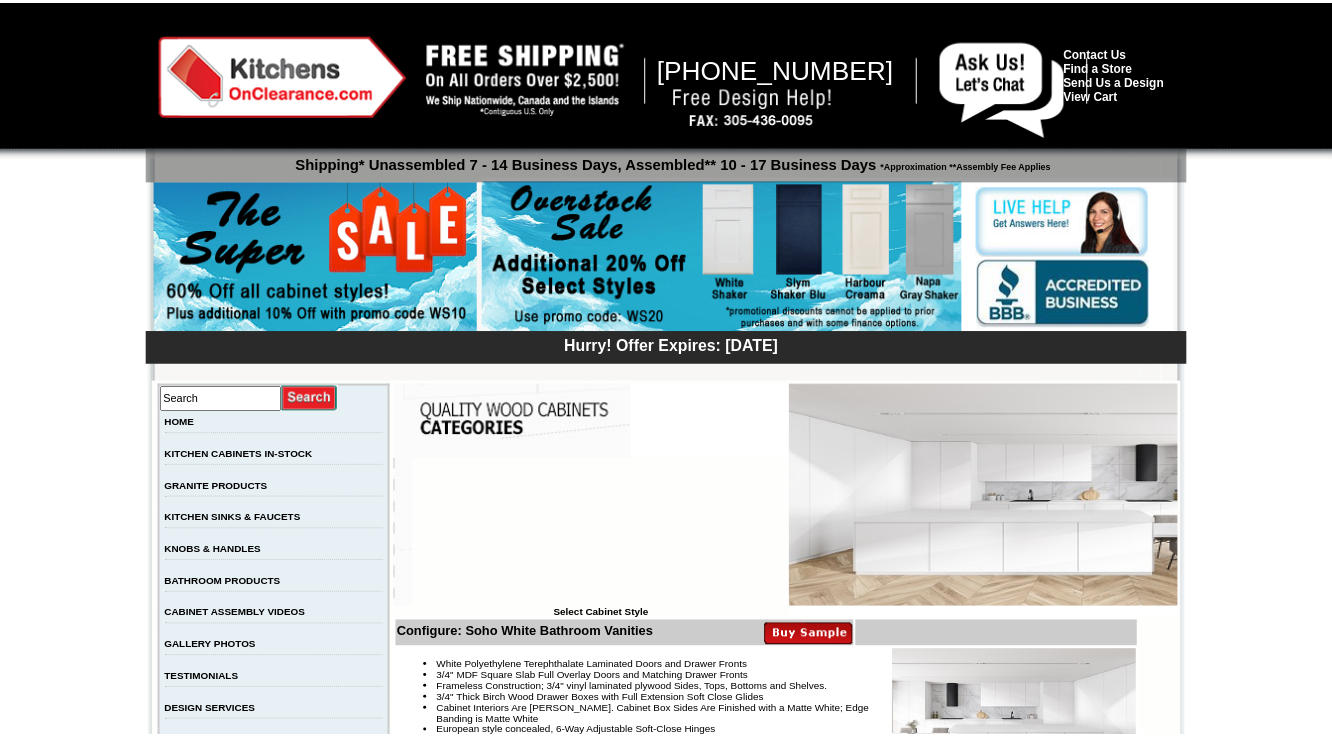 scroll, scrollTop: 0, scrollLeft: 0, axis: both 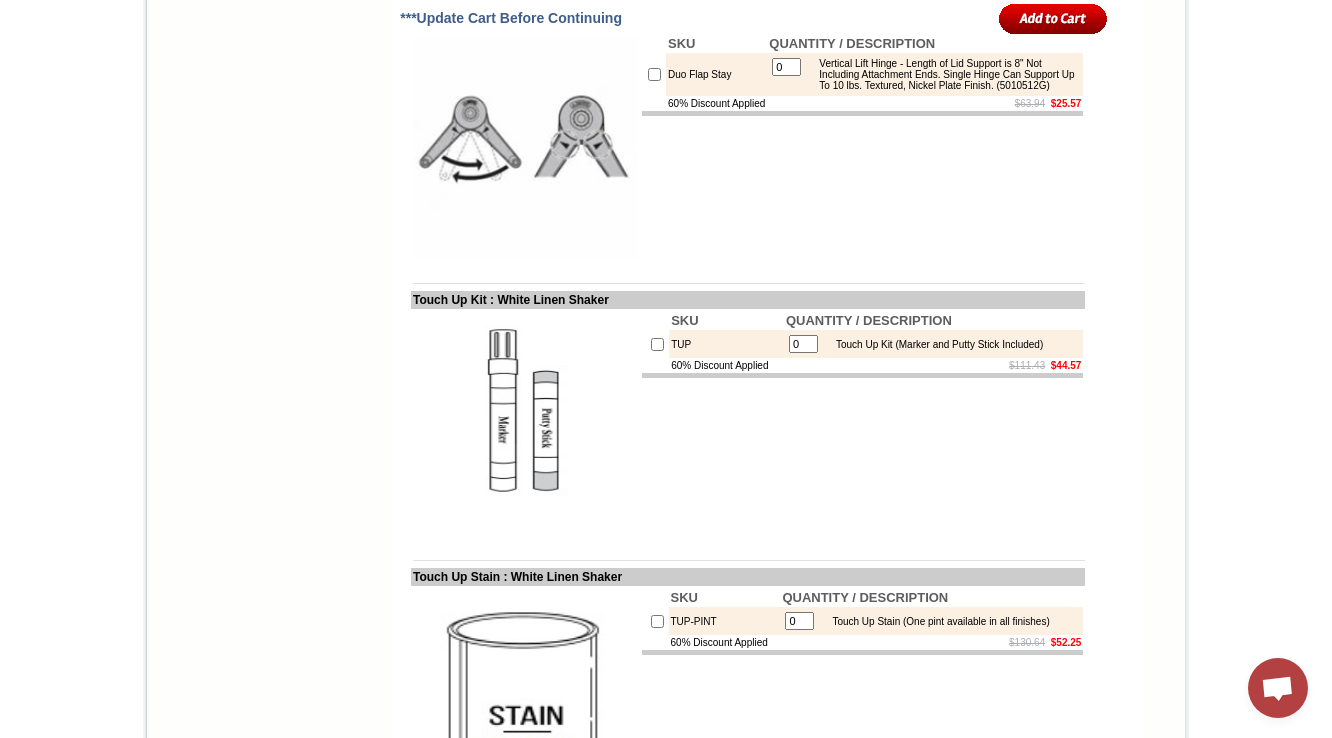 drag, startPoint x: 783, startPoint y: 380, endPoint x: 655, endPoint y: 384, distance: 128.06248 